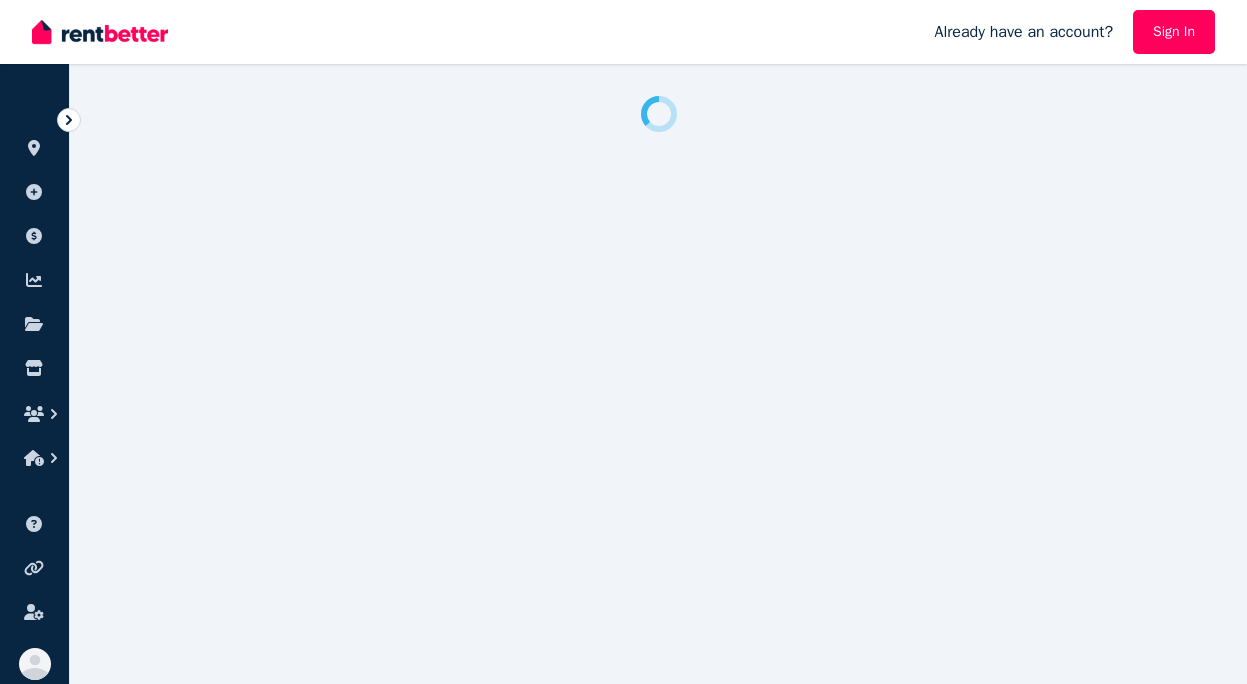 scroll, scrollTop: 0, scrollLeft: 0, axis: both 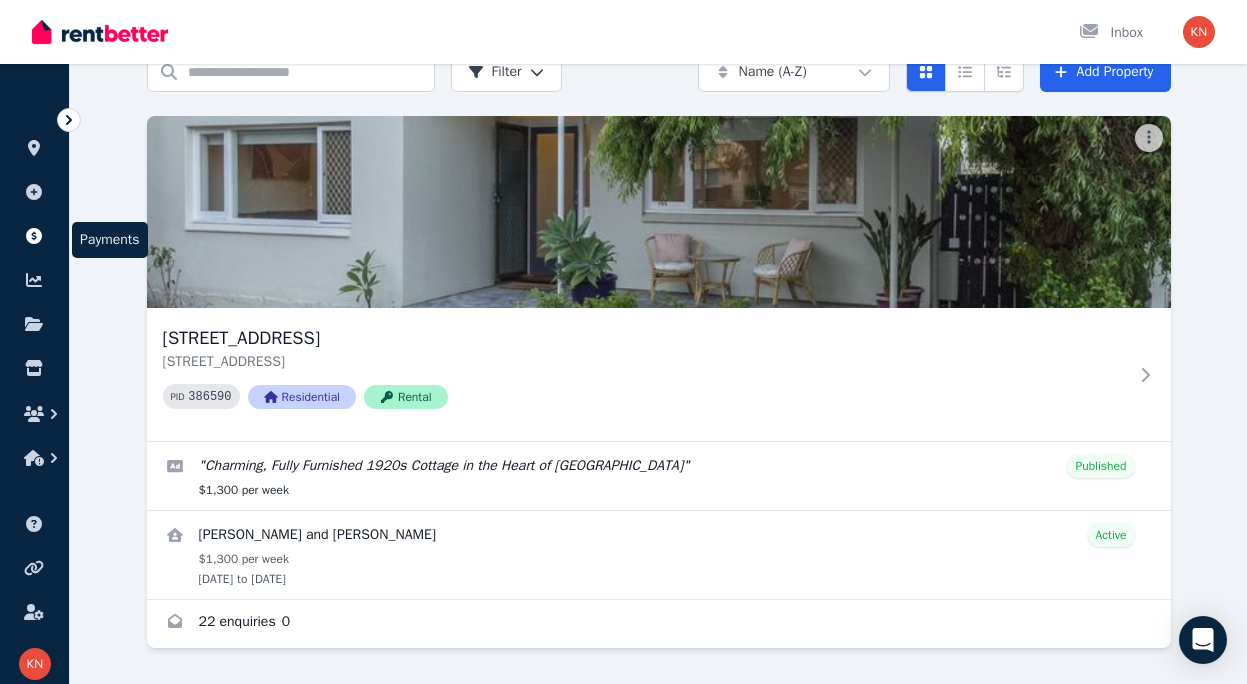 click 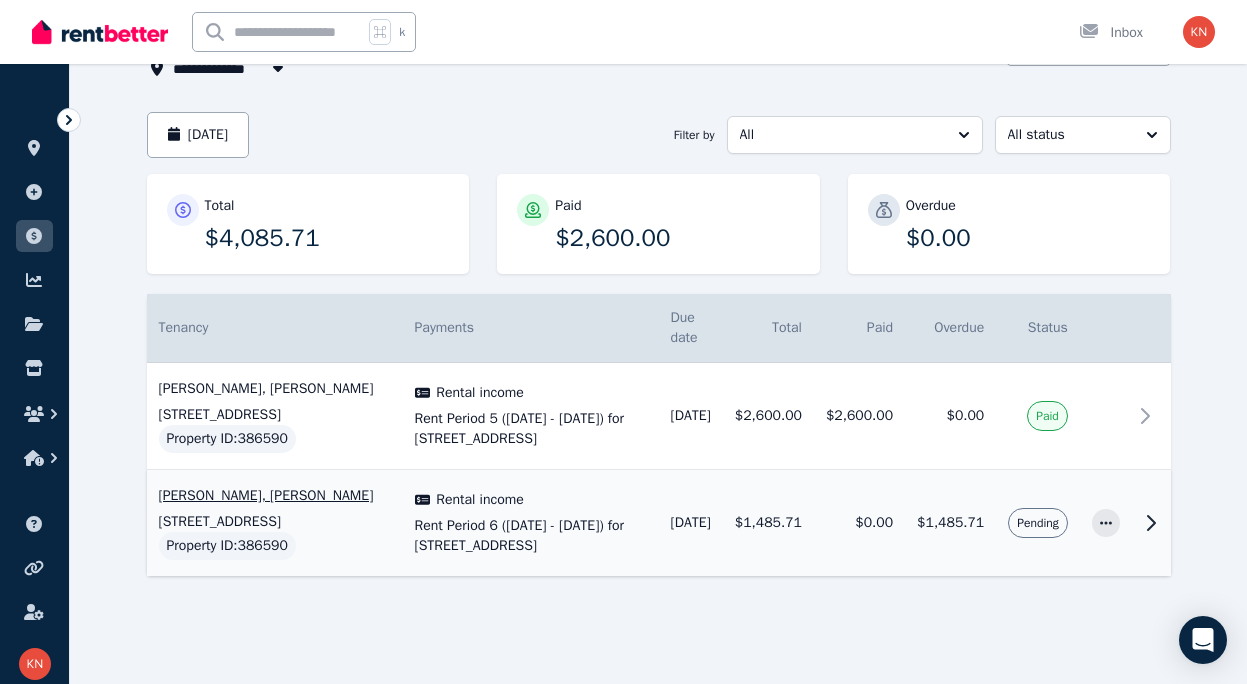 scroll, scrollTop: 150, scrollLeft: 0, axis: vertical 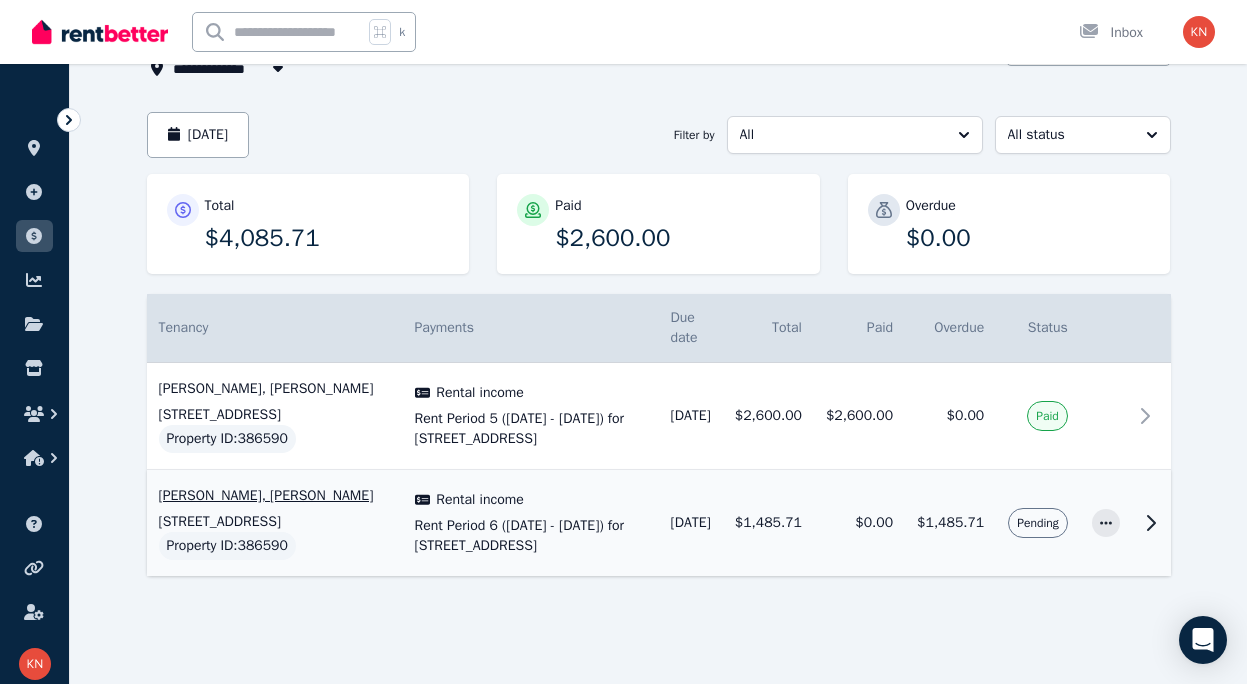 click on "[PERSON_NAME], [PERSON_NAME]" at bounding box center (275, 496) 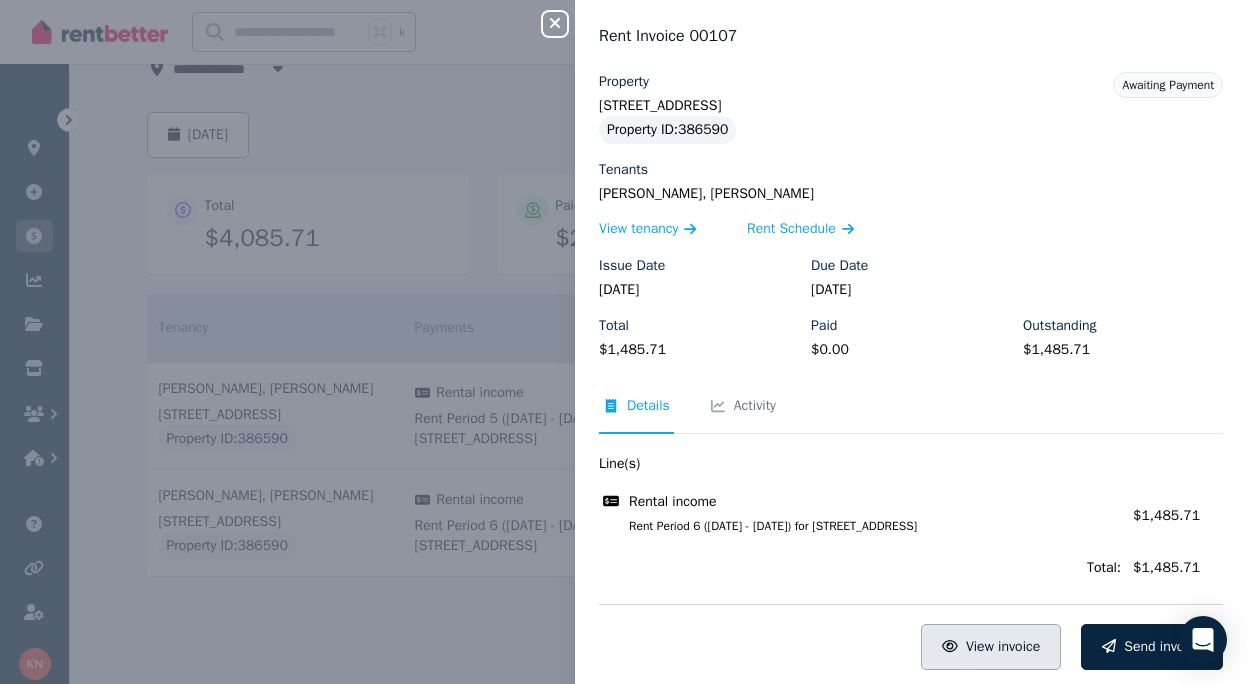 click on "View invoice" at bounding box center (1003, 646) 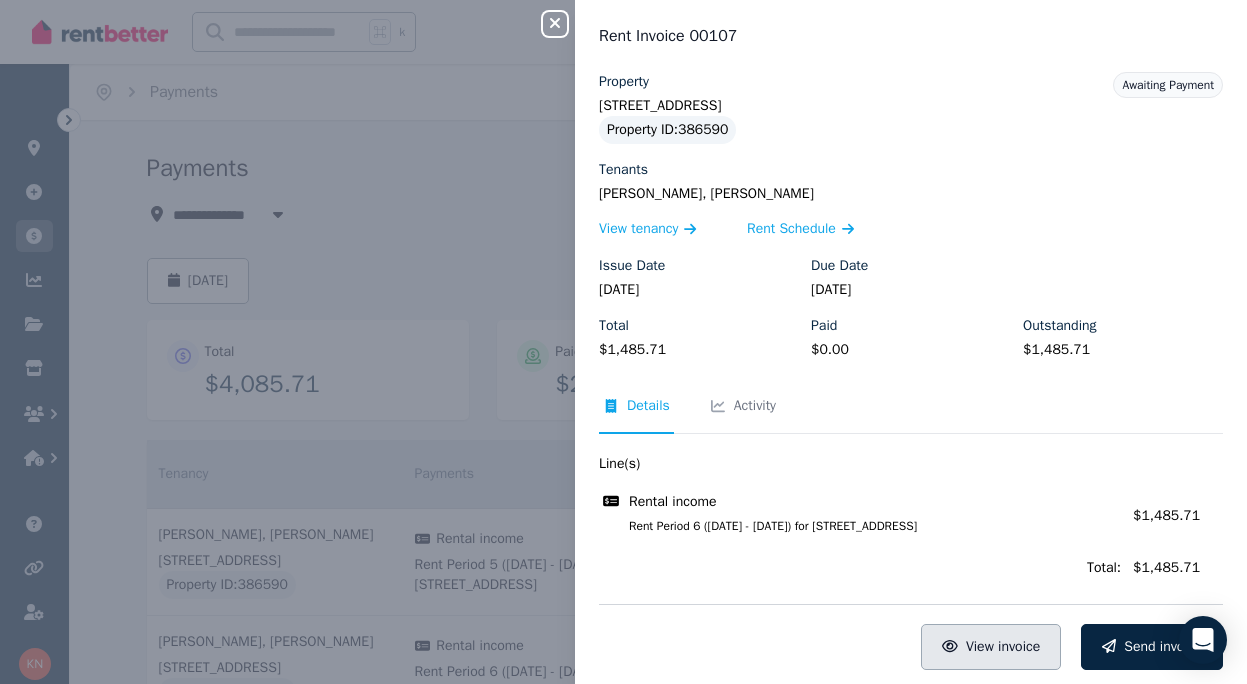 scroll, scrollTop: 0, scrollLeft: 0, axis: both 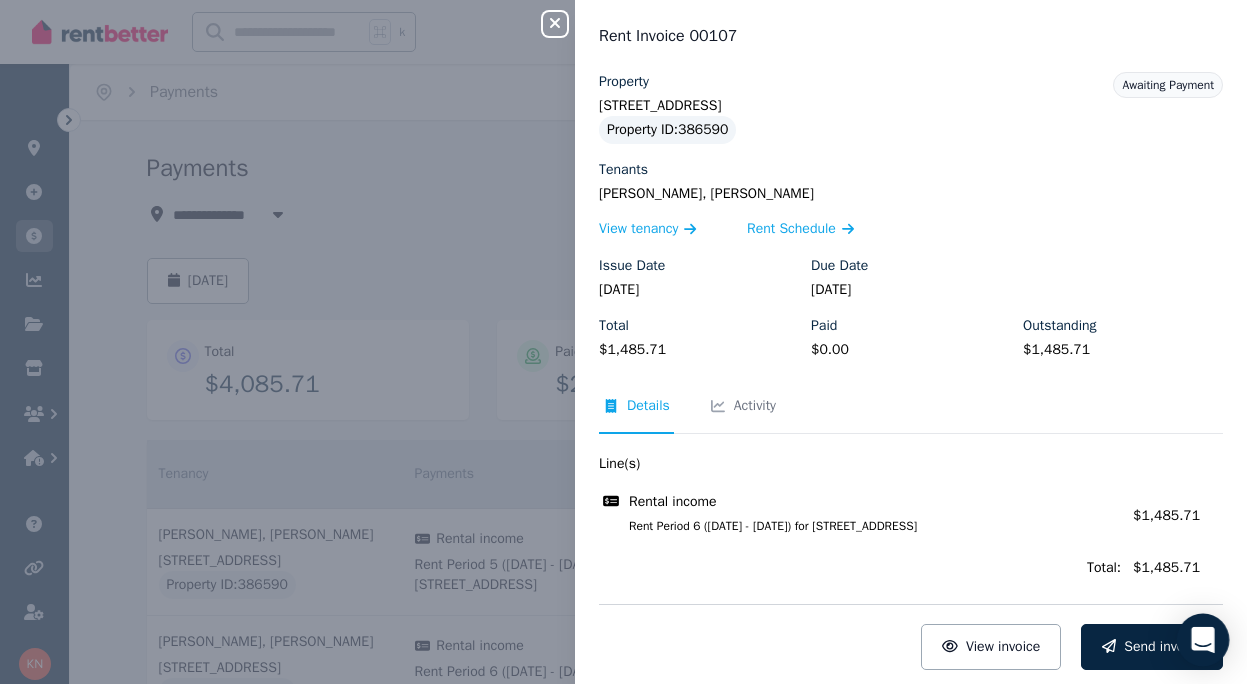 click 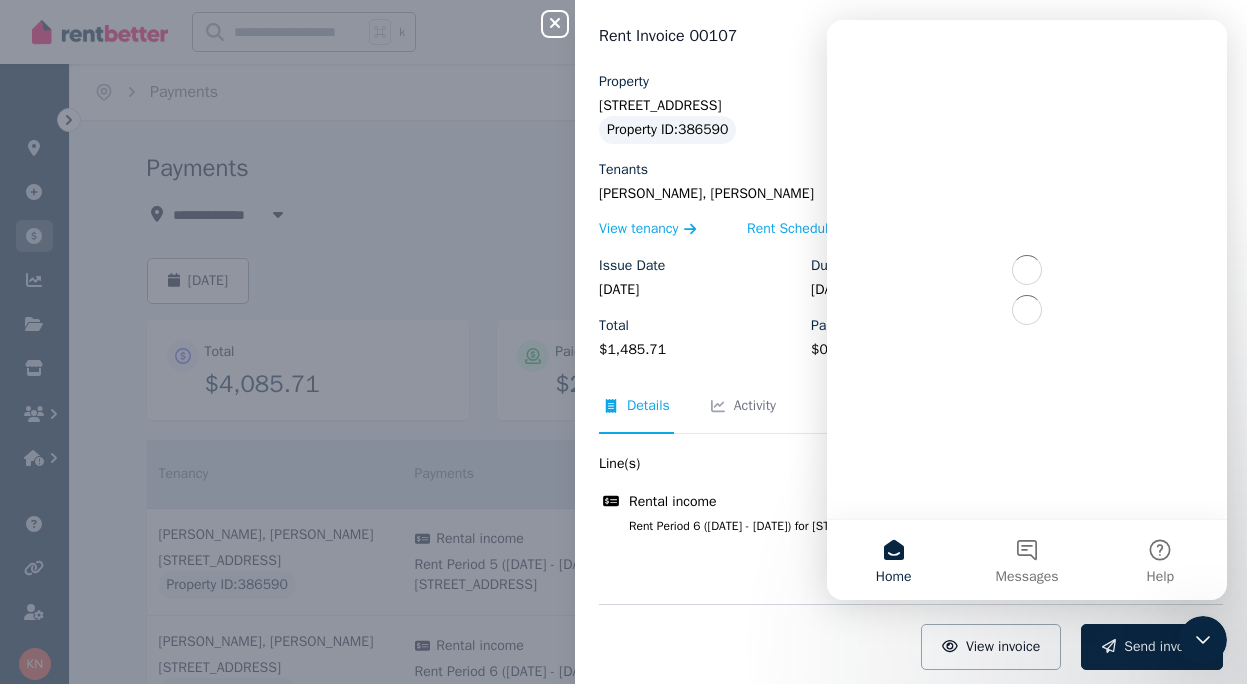 scroll, scrollTop: 0, scrollLeft: 0, axis: both 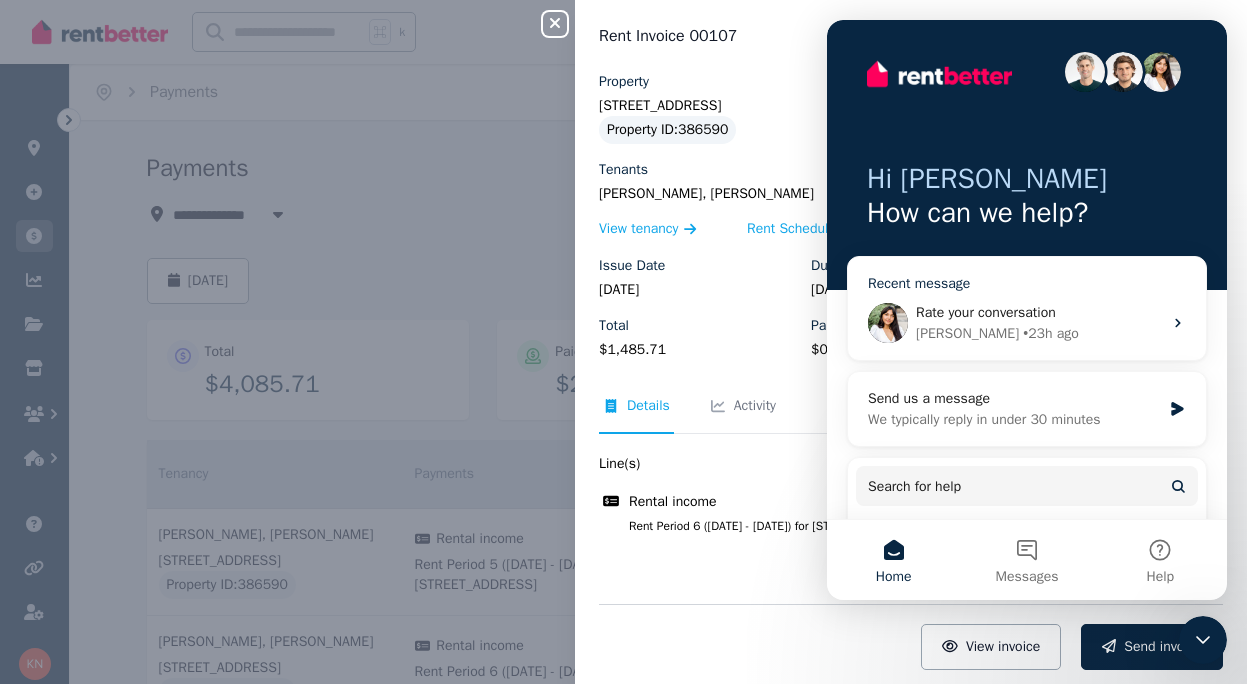 click on "[PERSON_NAME] •  23h ago" at bounding box center [1039, 333] 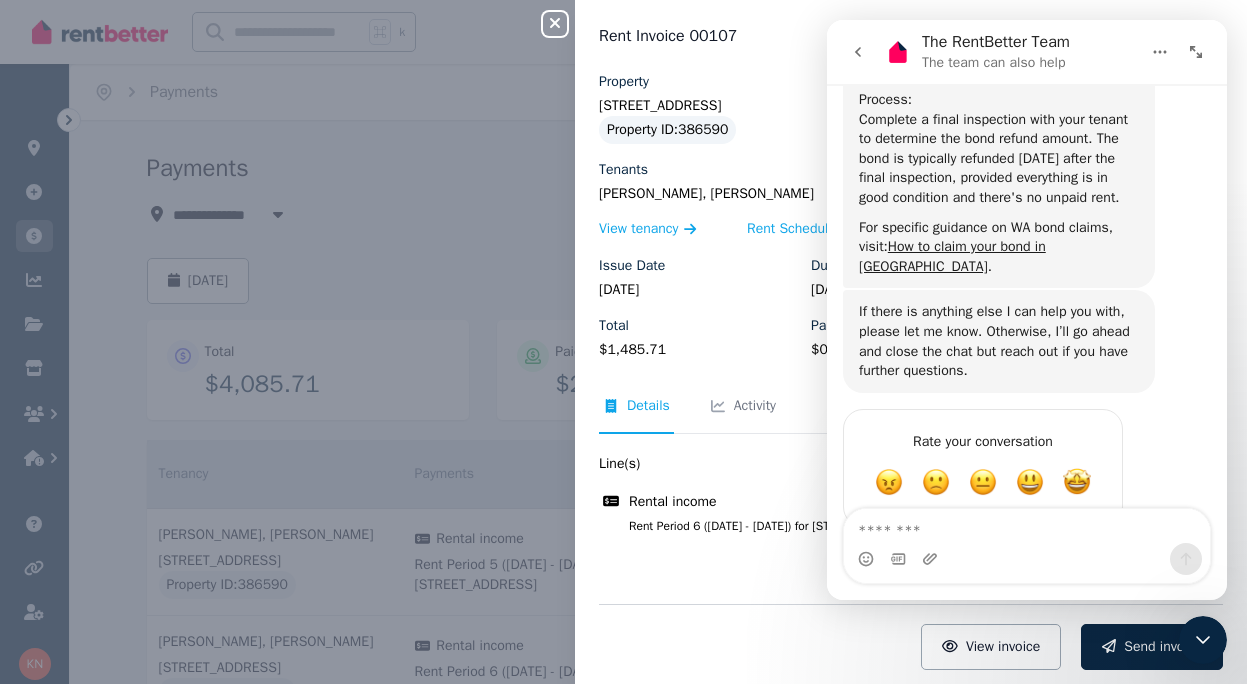 scroll, scrollTop: 4322, scrollLeft: 0, axis: vertical 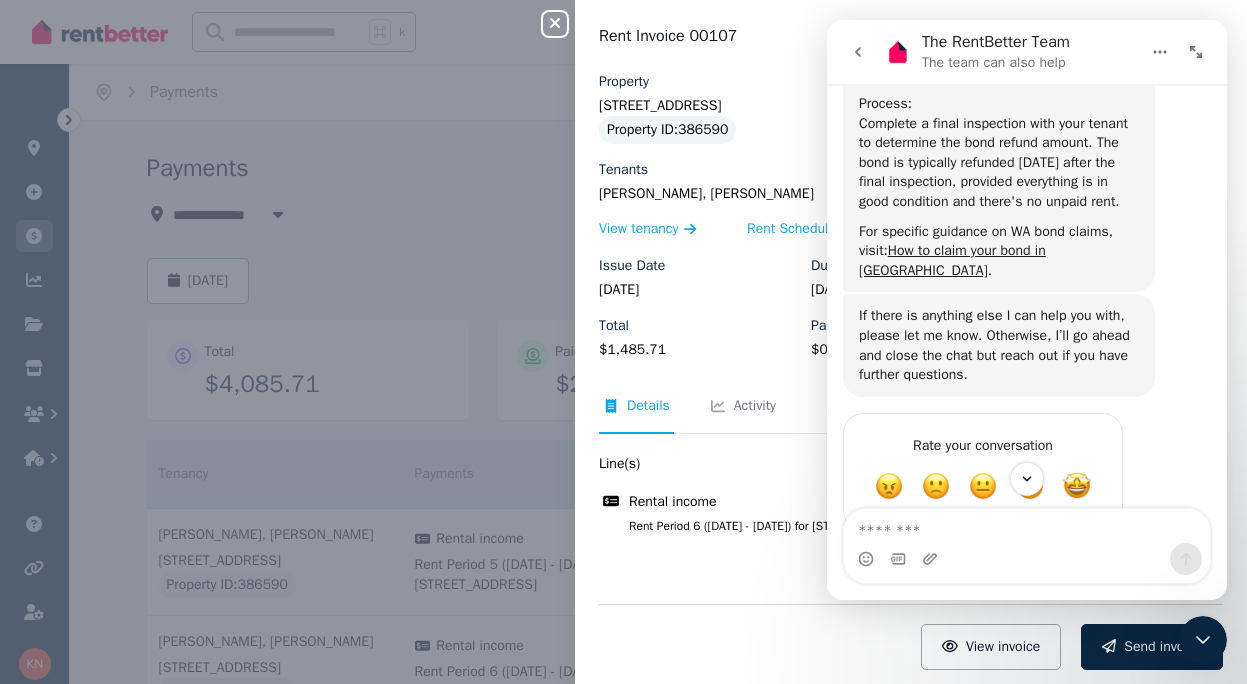 click on "Rent Invoice 00107 Property [STREET_ADDRESS] Property ID :  386590 Tenants [PERSON_NAME], [PERSON_NAME] View tenancy Rent Schedule Issue Date [DATE] Due Date [DATE] Total $1,485.71 Paid $0.00 Outstanding $1,485.71 Awaiting Payment Details Activity Line(s) Rental income Rent Period 6 ([DATE] - [DATE]) for [STREET_ADDRESS][GEOGRAPHIC_DATA]:  $1,485.71 Total: $1,485.71 View invoice Send invoice" at bounding box center (911, 342) 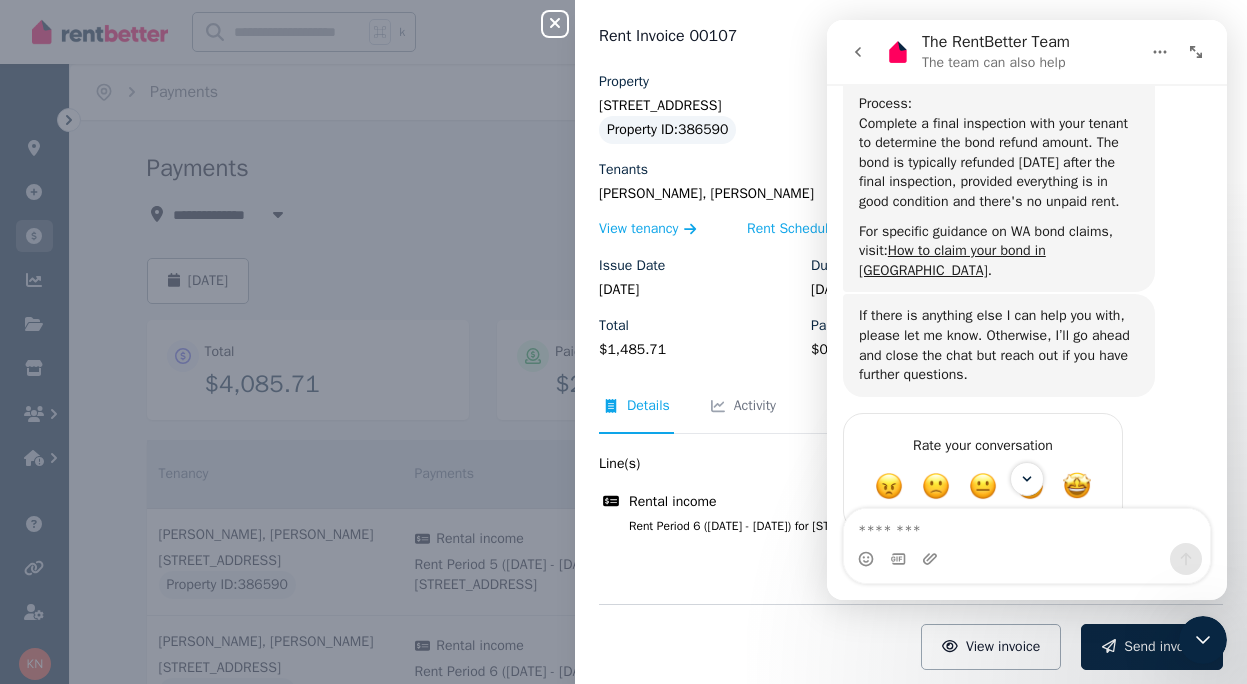 click on "View invoice Send invoice" at bounding box center [911, 647] 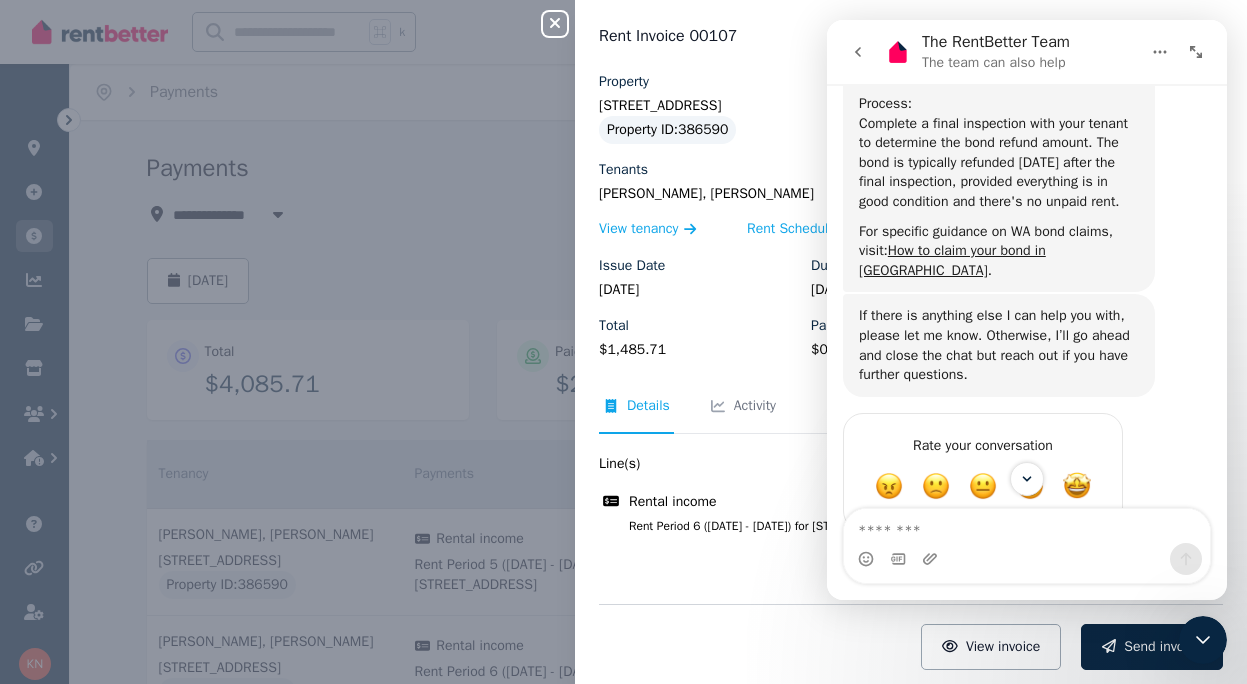 click 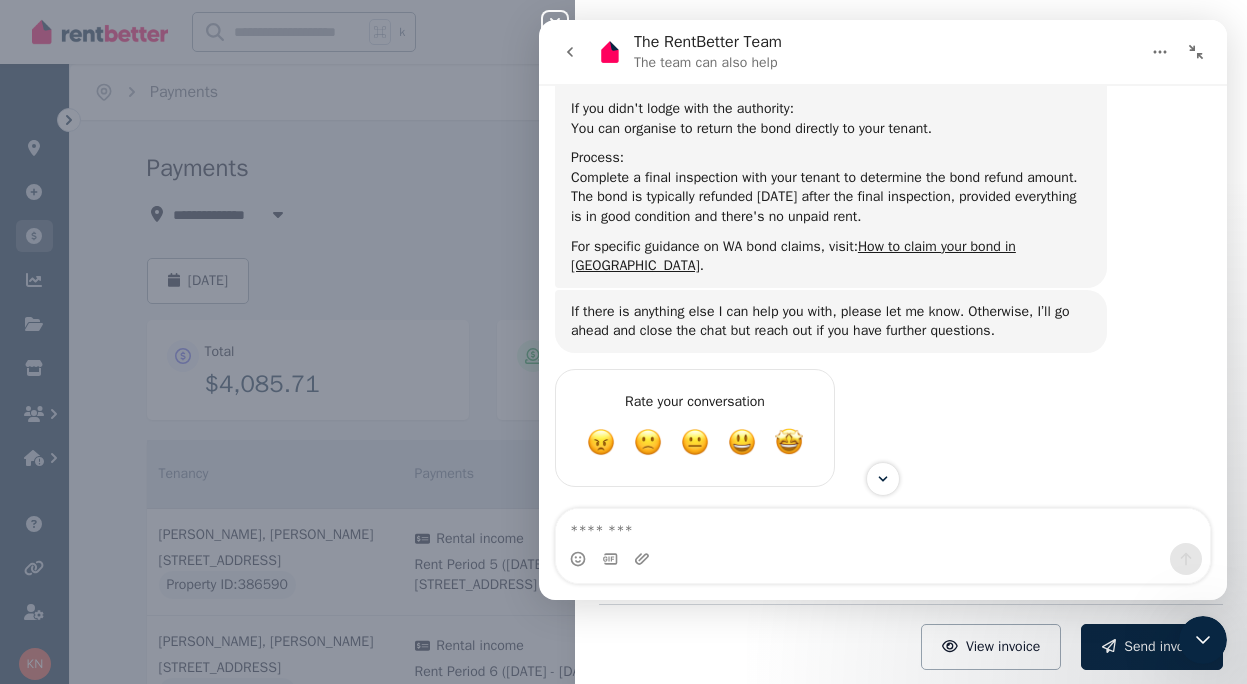scroll, scrollTop: 3270, scrollLeft: 0, axis: vertical 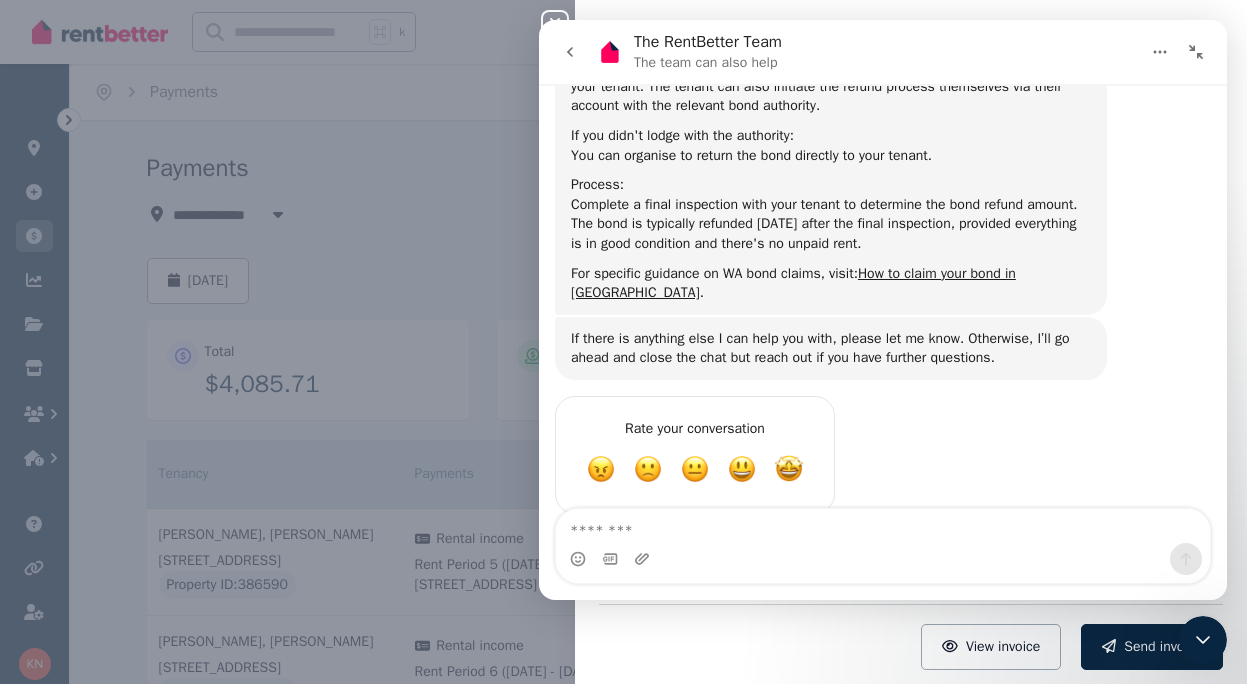 click 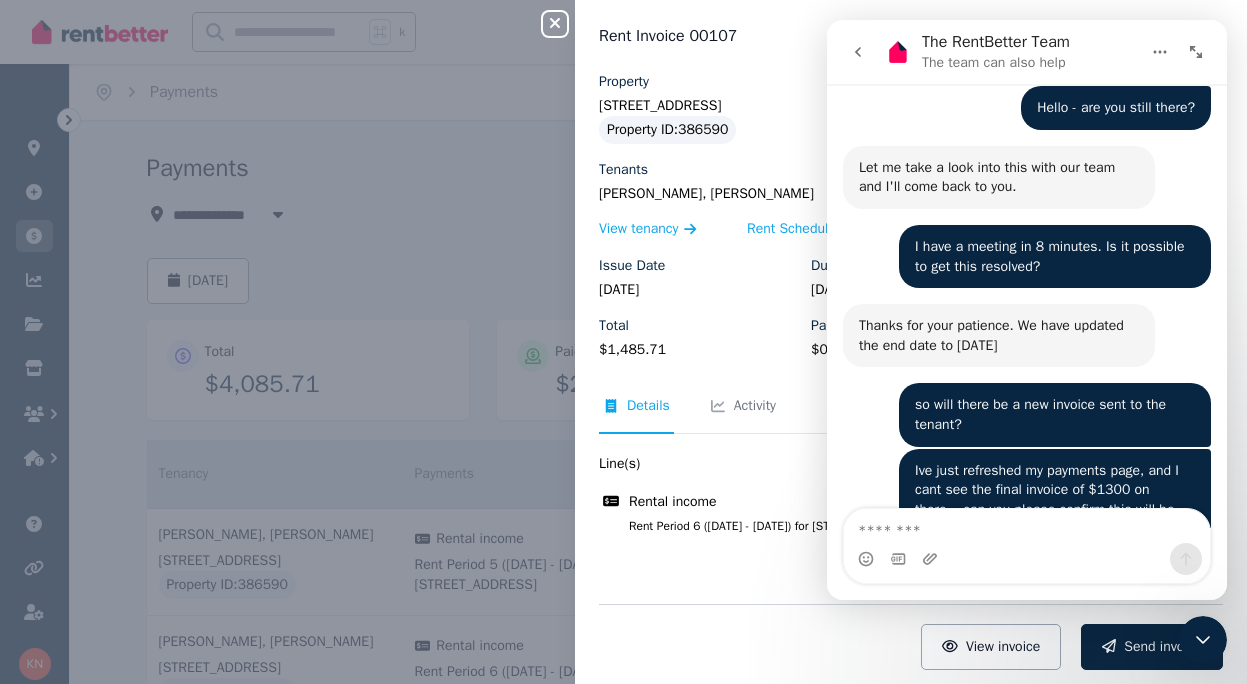 click 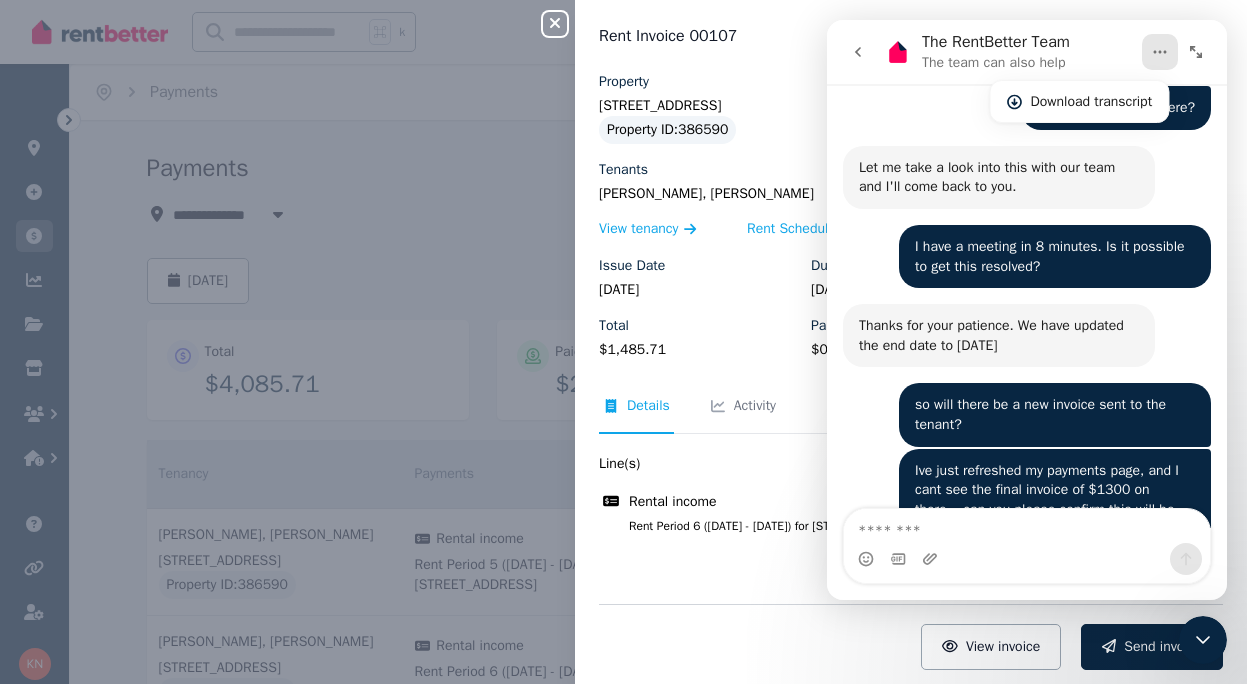 click 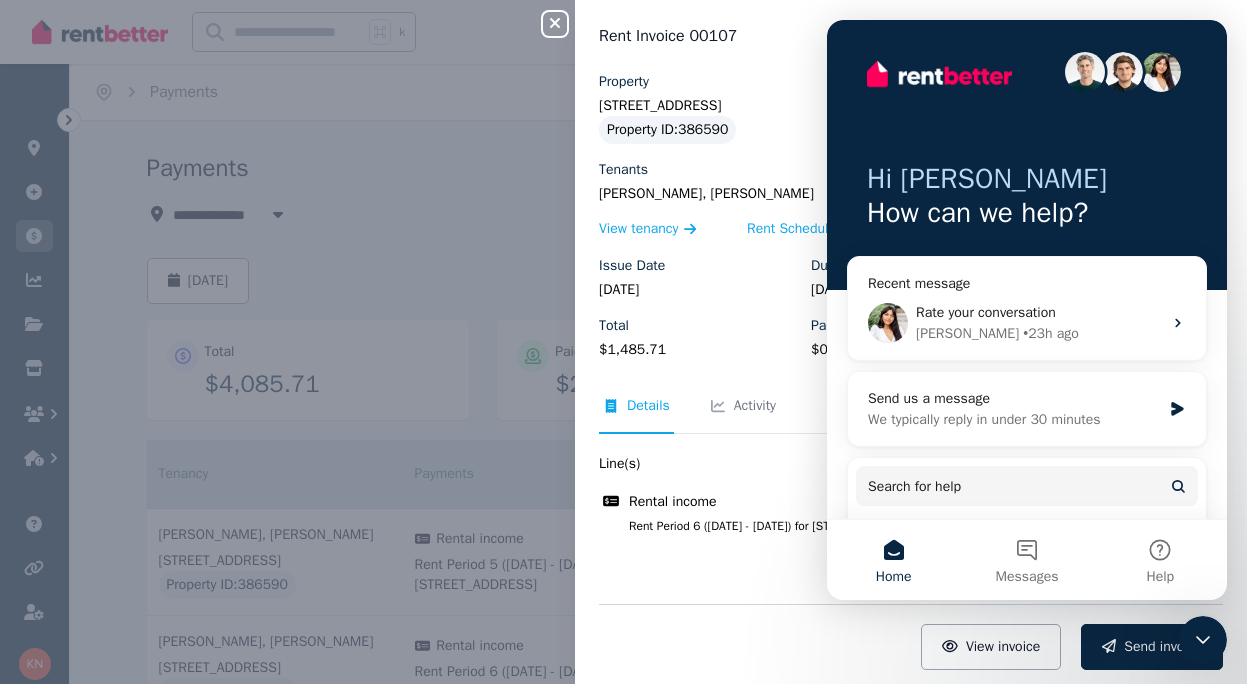 scroll, scrollTop: 0, scrollLeft: 0, axis: both 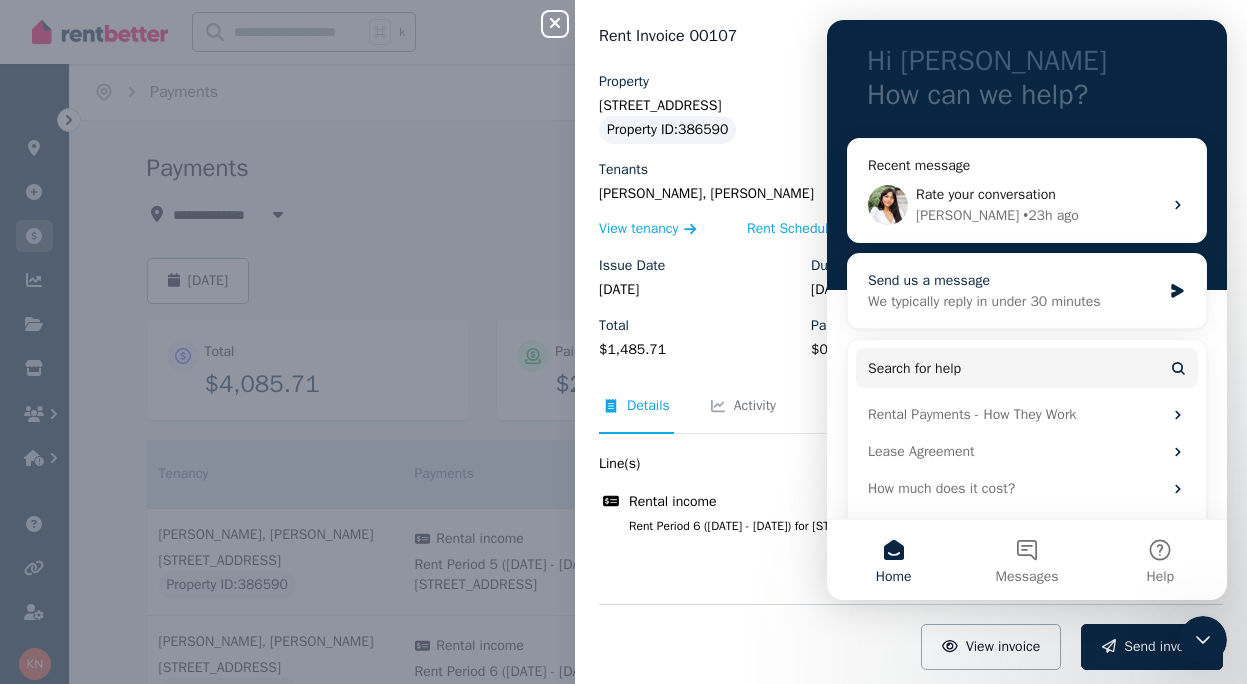 click on "We typically reply in under 30 minutes" at bounding box center (1014, 301) 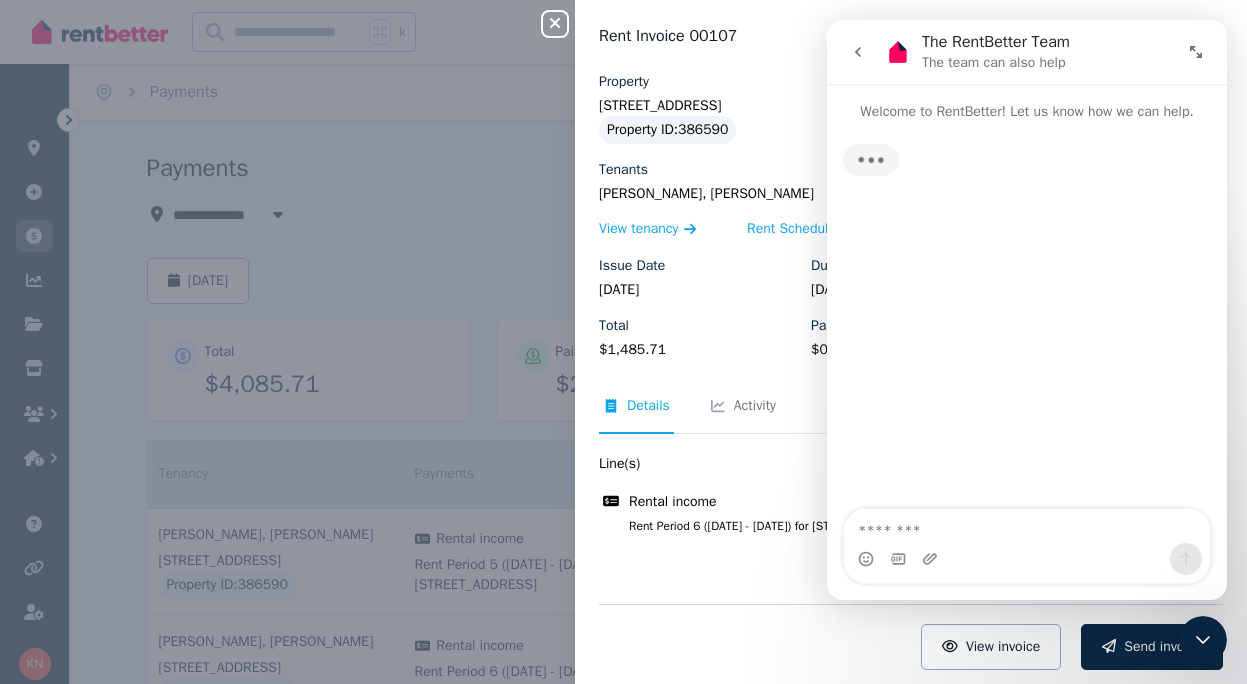 scroll, scrollTop: 0, scrollLeft: 0, axis: both 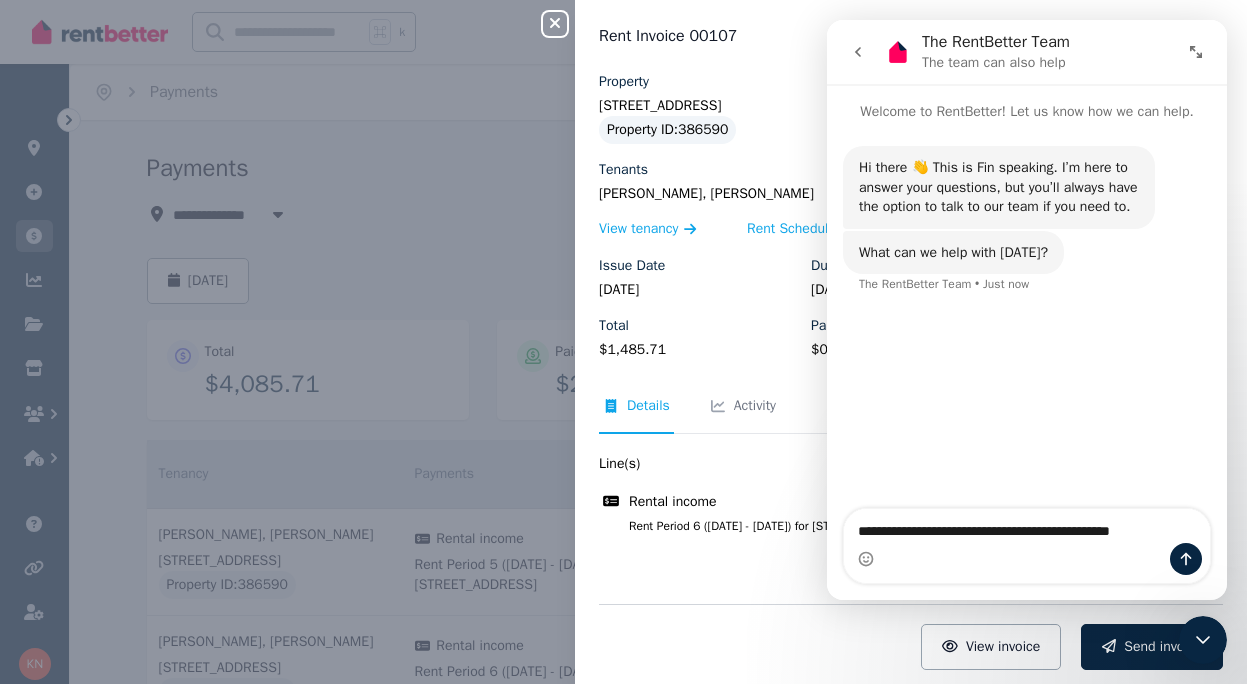 type on "**********" 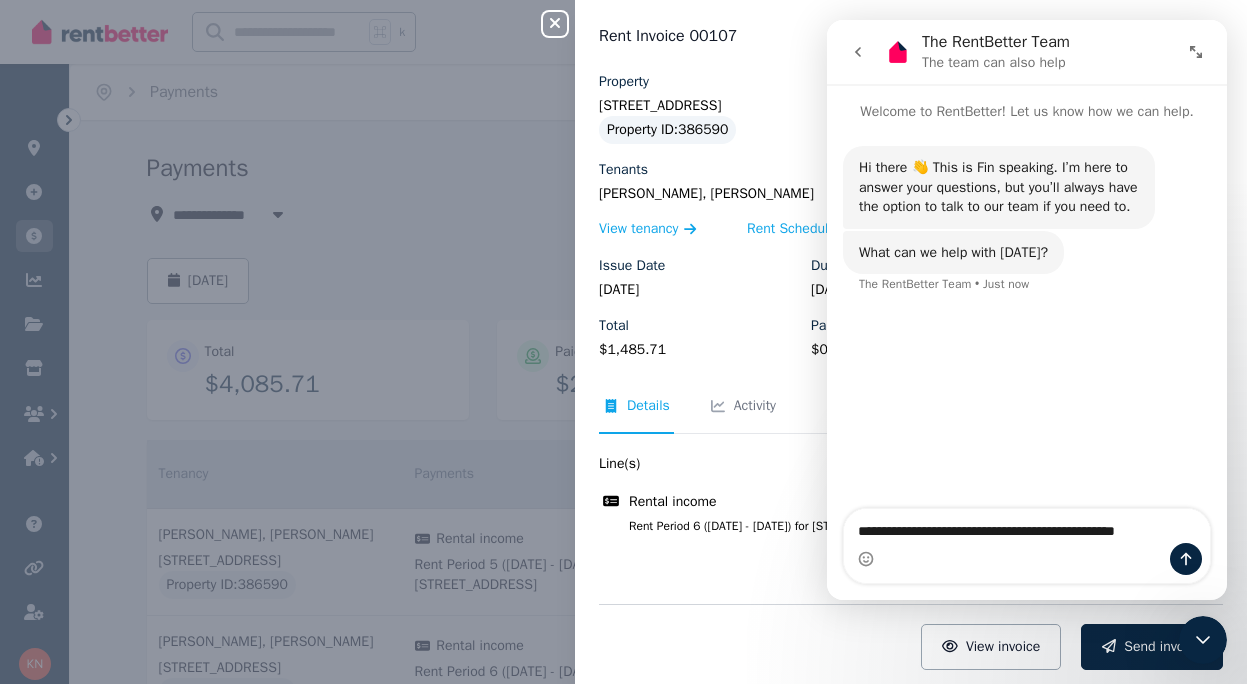 type 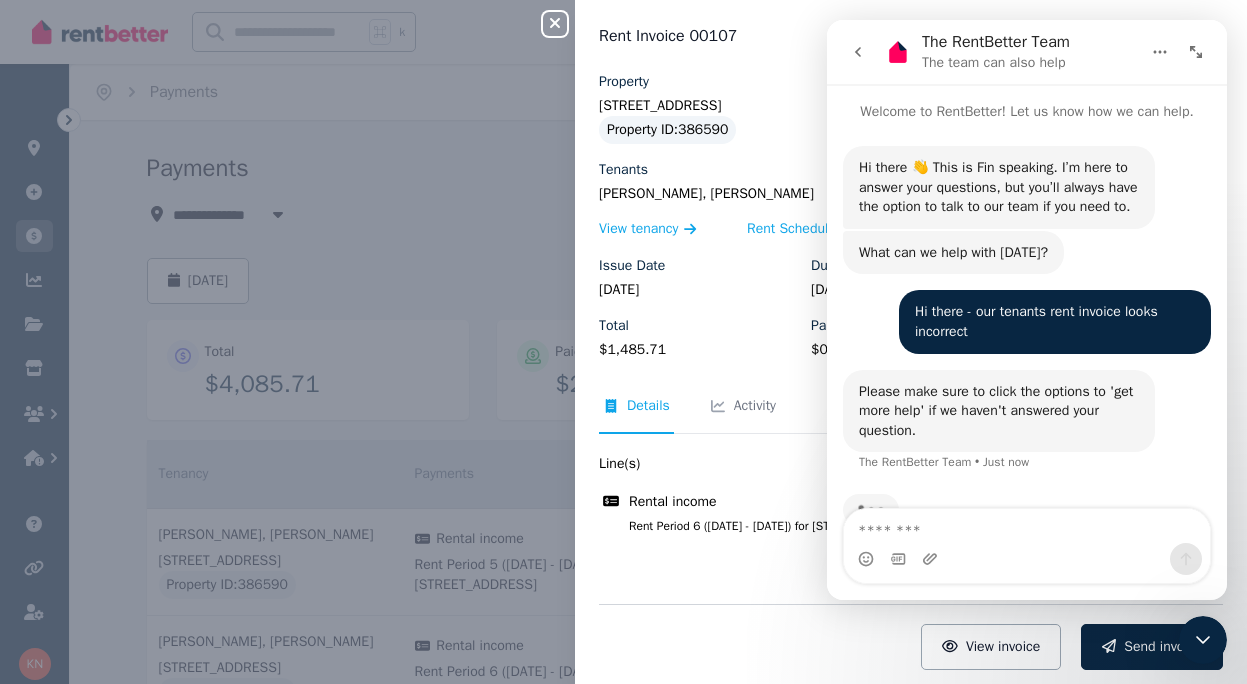 scroll, scrollTop: 64, scrollLeft: 0, axis: vertical 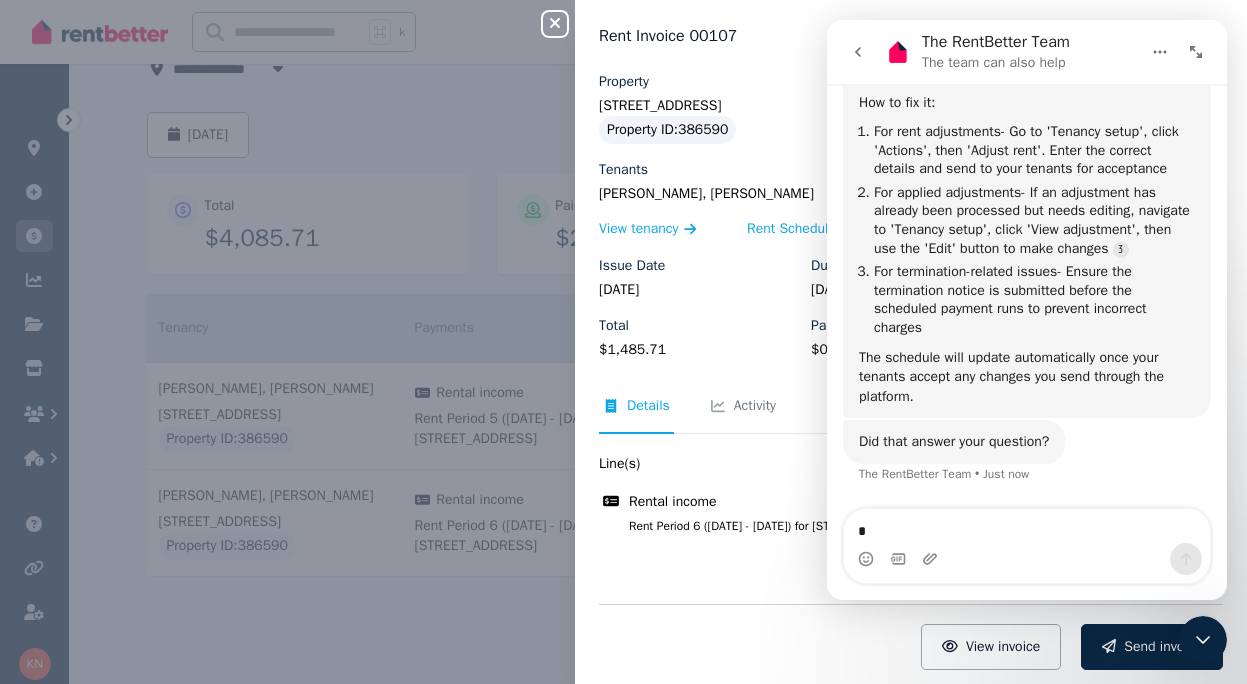 type on "**" 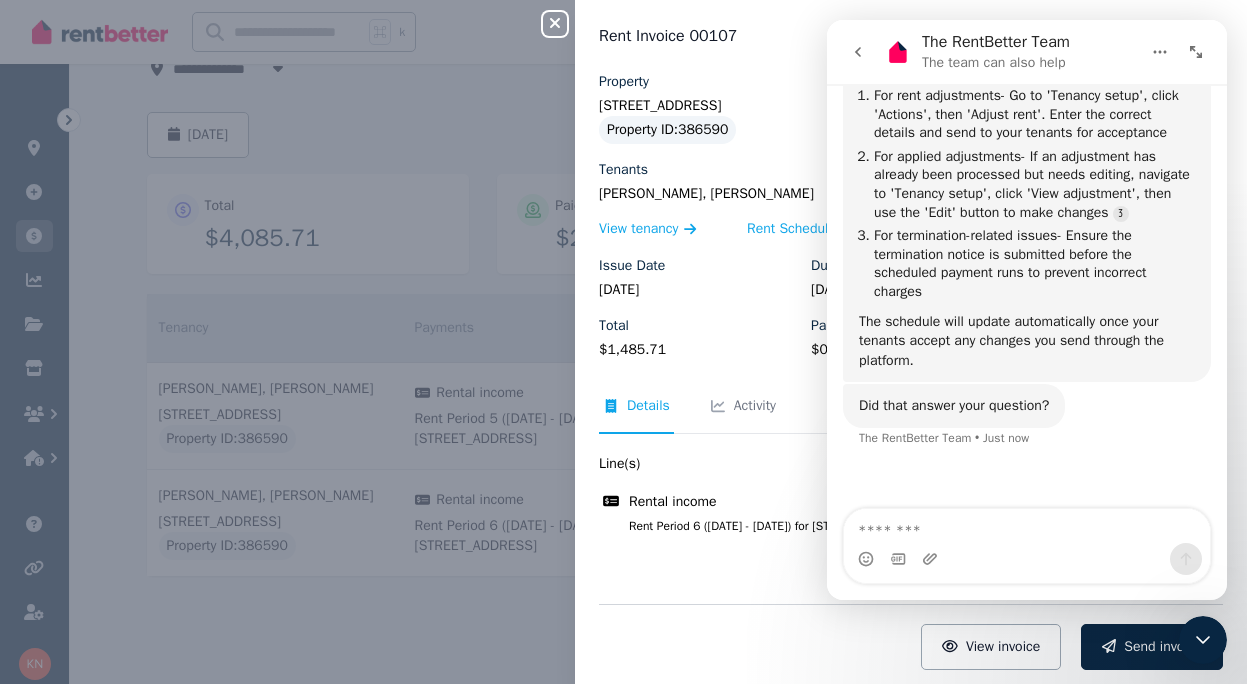 scroll, scrollTop: 7, scrollLeft: 0, axis: vertical 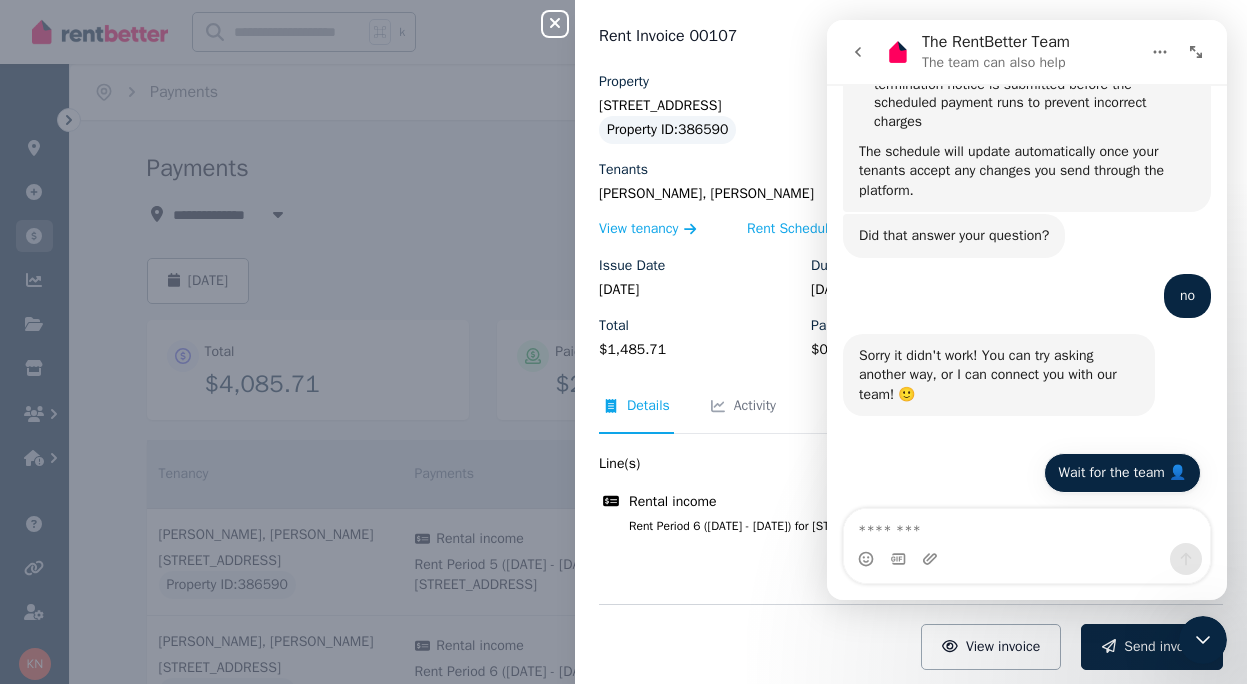 click on "Wait for the team 👤" at bounding box center (1122, 473) 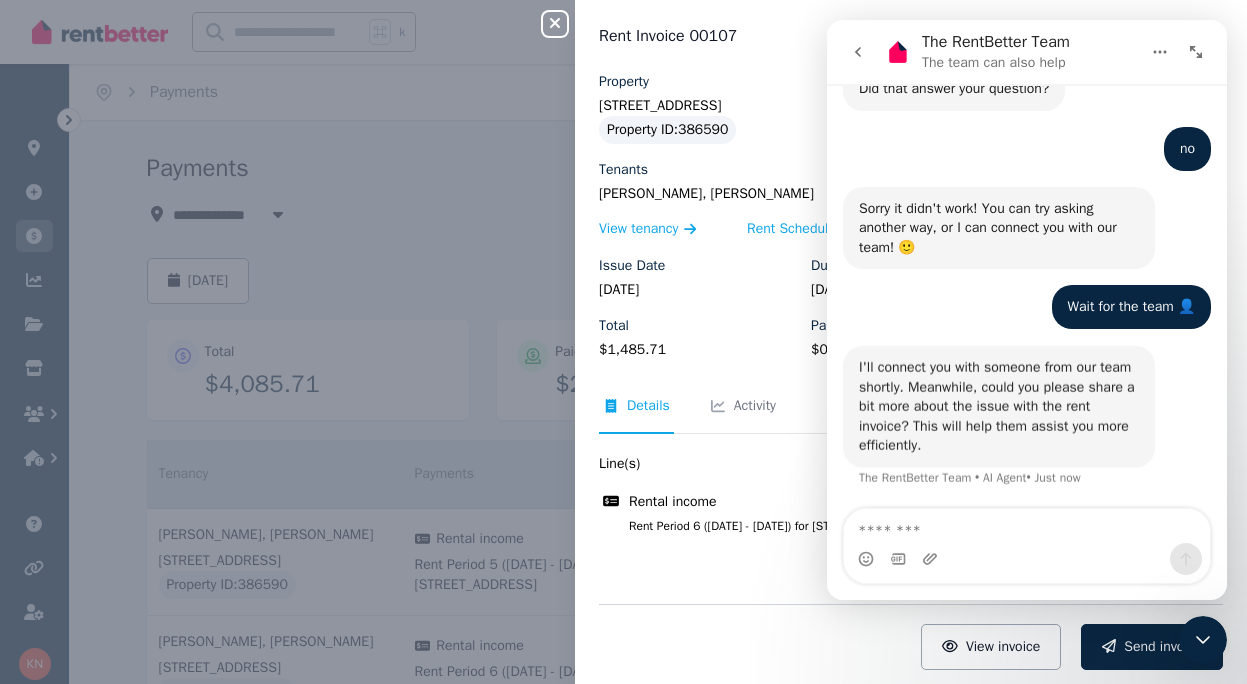 scroll, scrollTop: 1019, scrollLeft: 0, axis: vertical 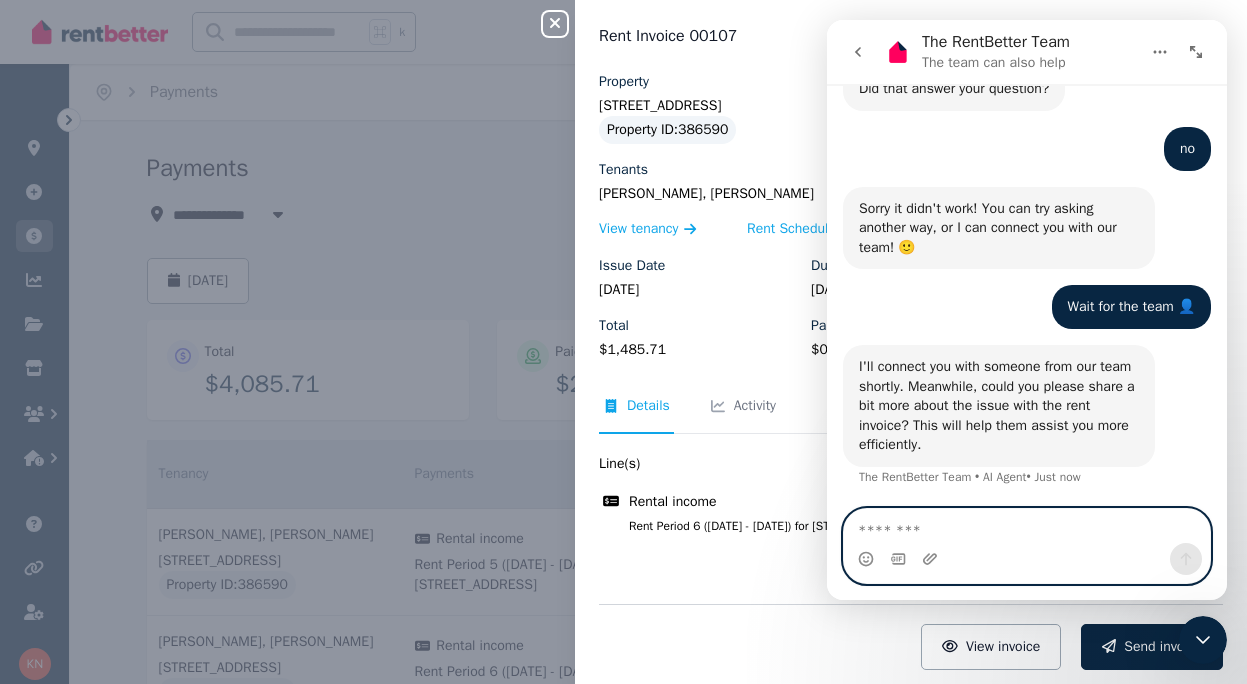 click at bounding box center (1027, 526) 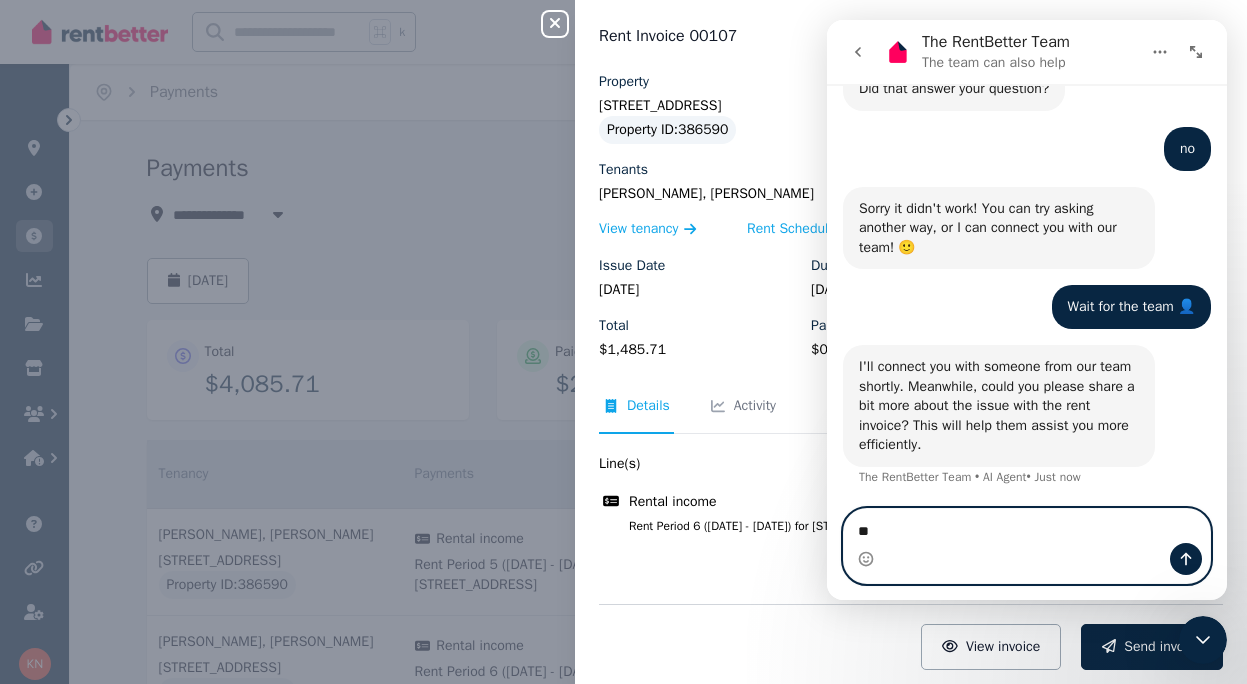 type on "*" 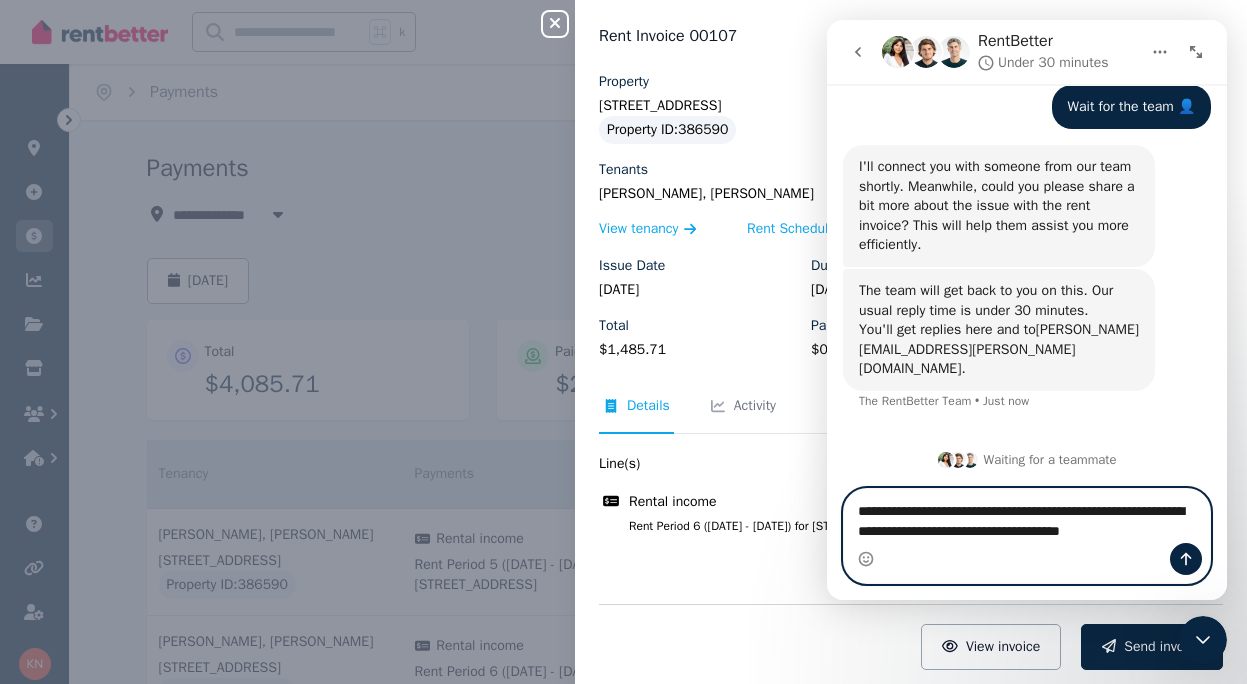 scroll, scrollTop: 1217, scrollLeft: 0, axis: vertical 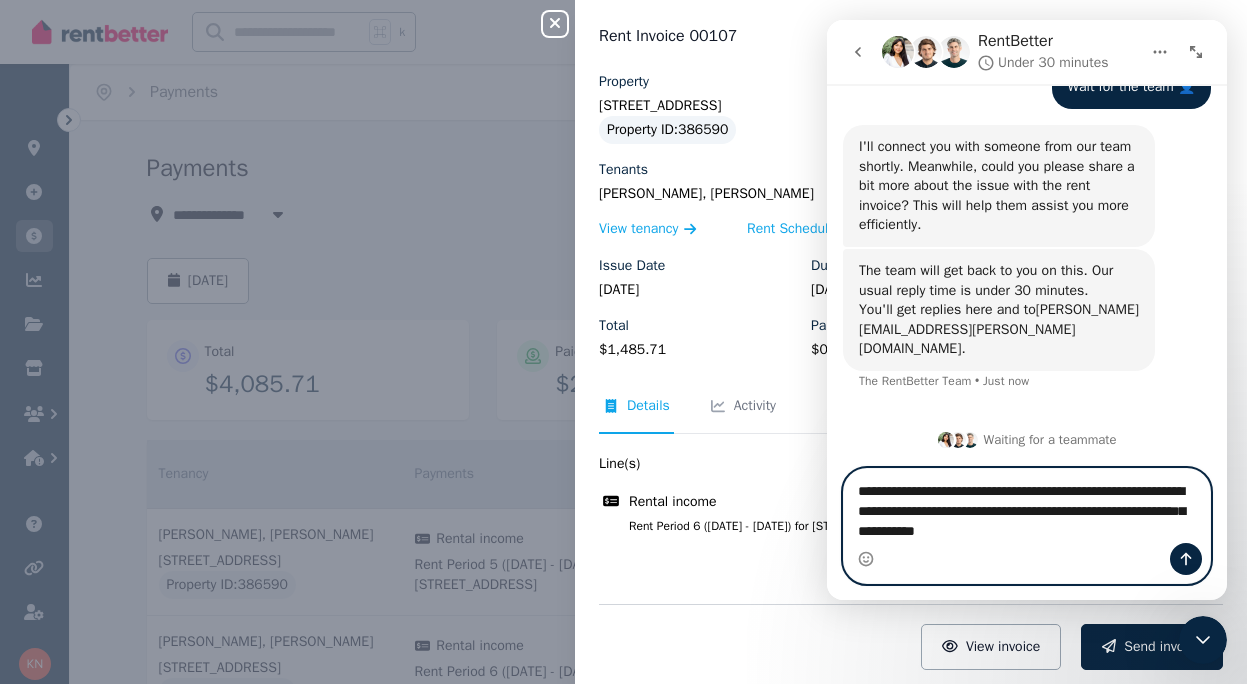 click on "**********" at bounding box center [1027, 506] 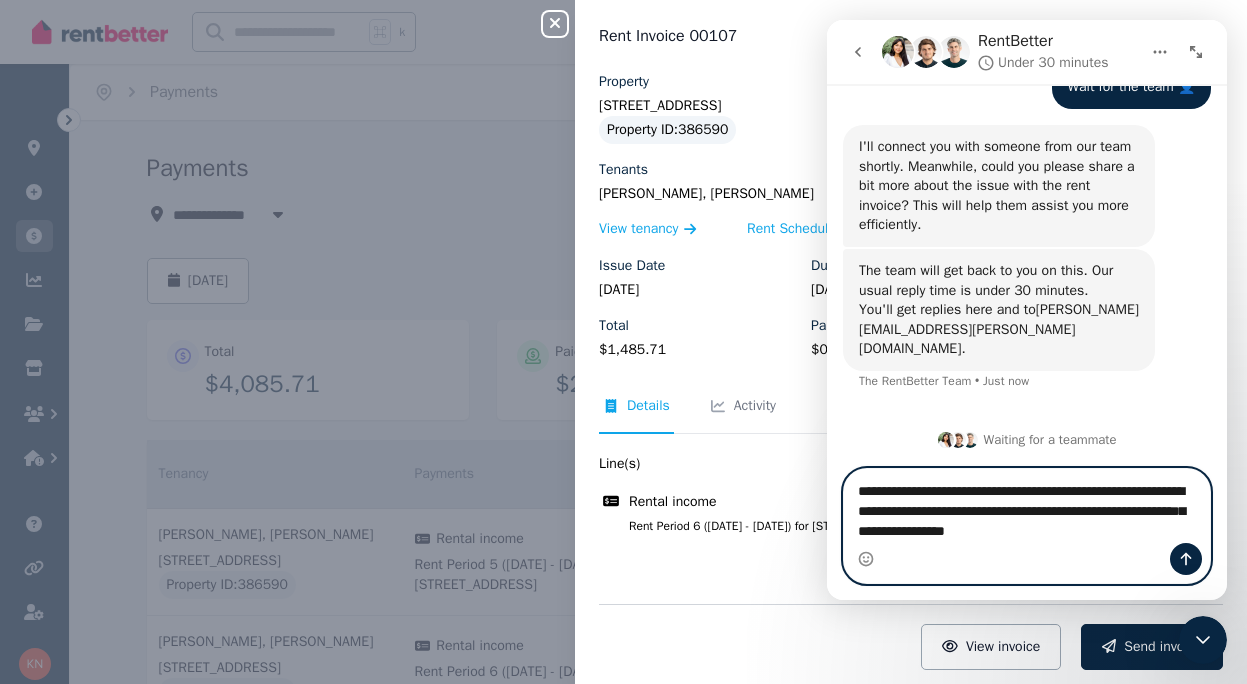 click on "**********" at bounding box center (1027, 506) 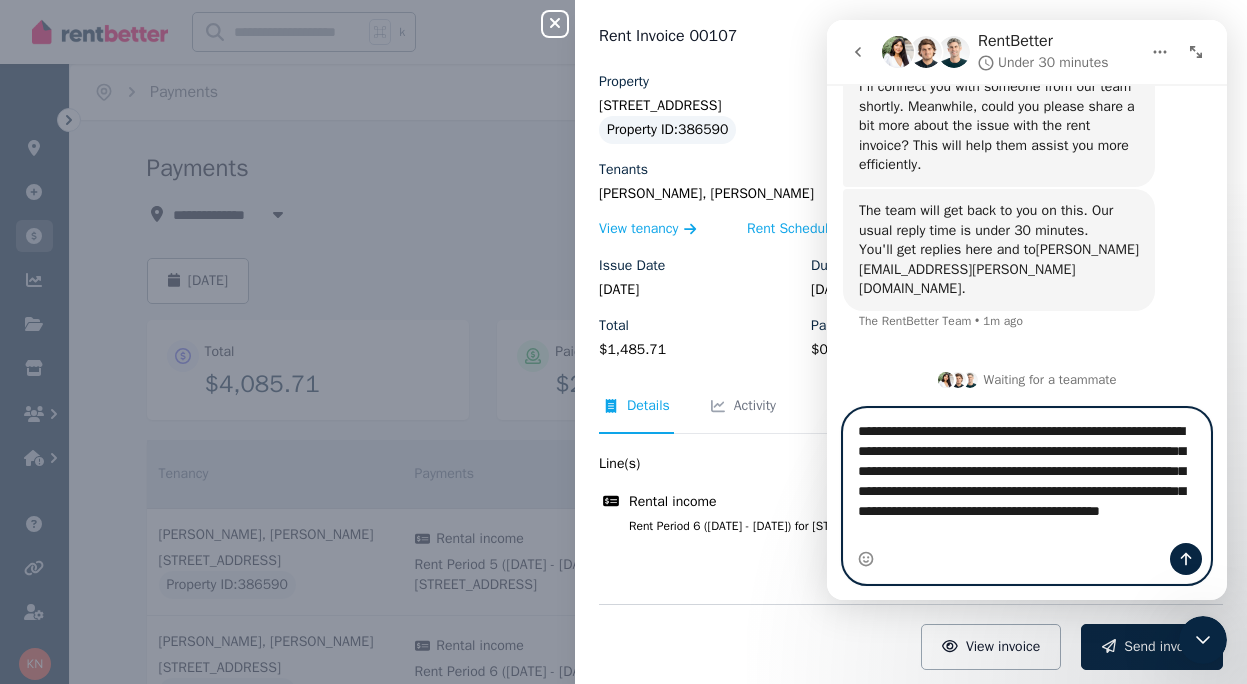 scroll, scrollTop: 1297, scrollLeft: 0, axis: vertical 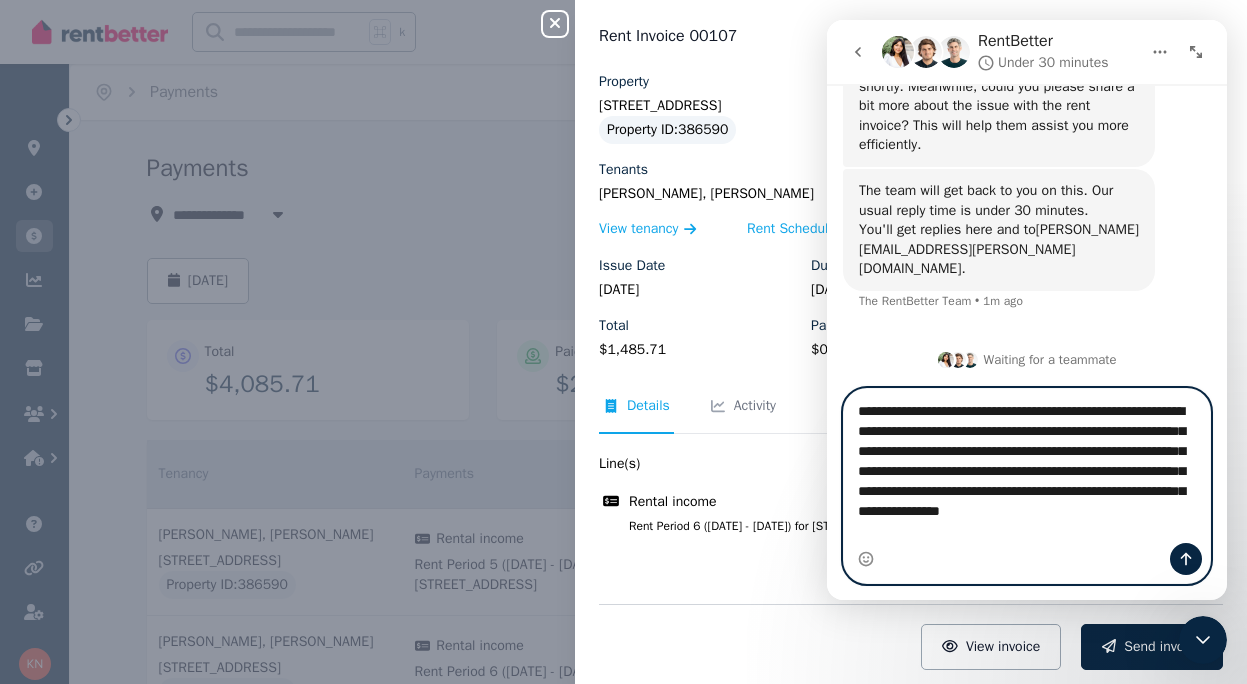 type on "**********" 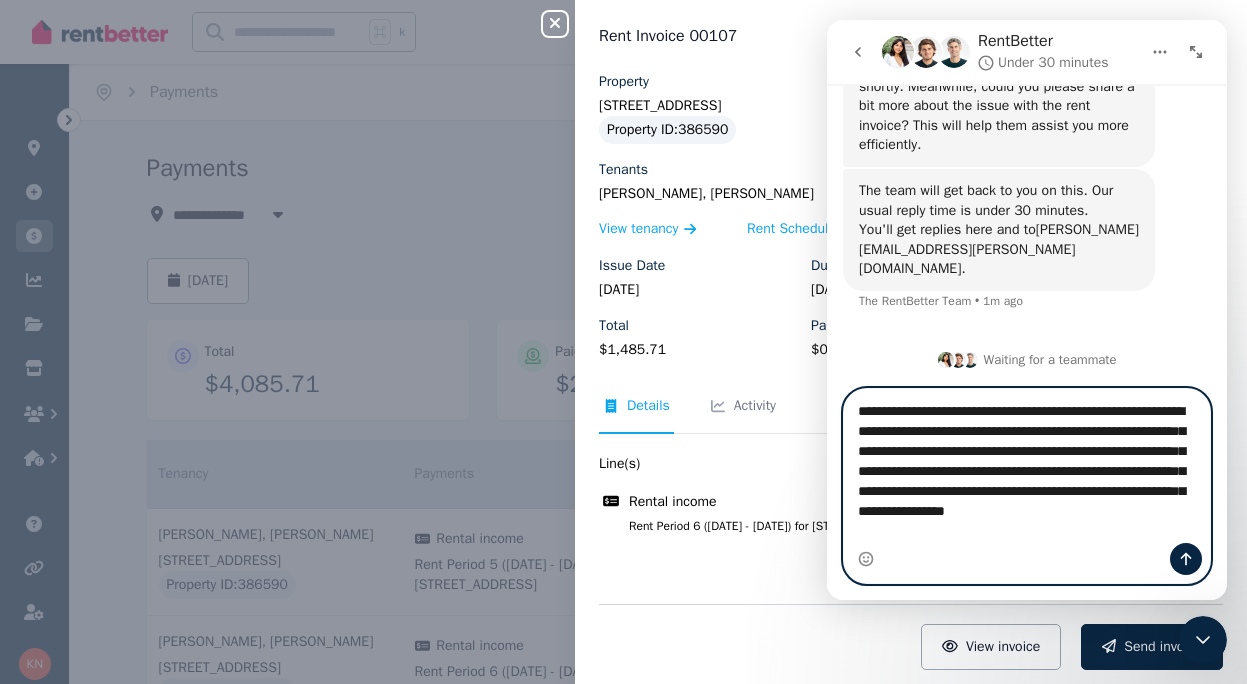 type 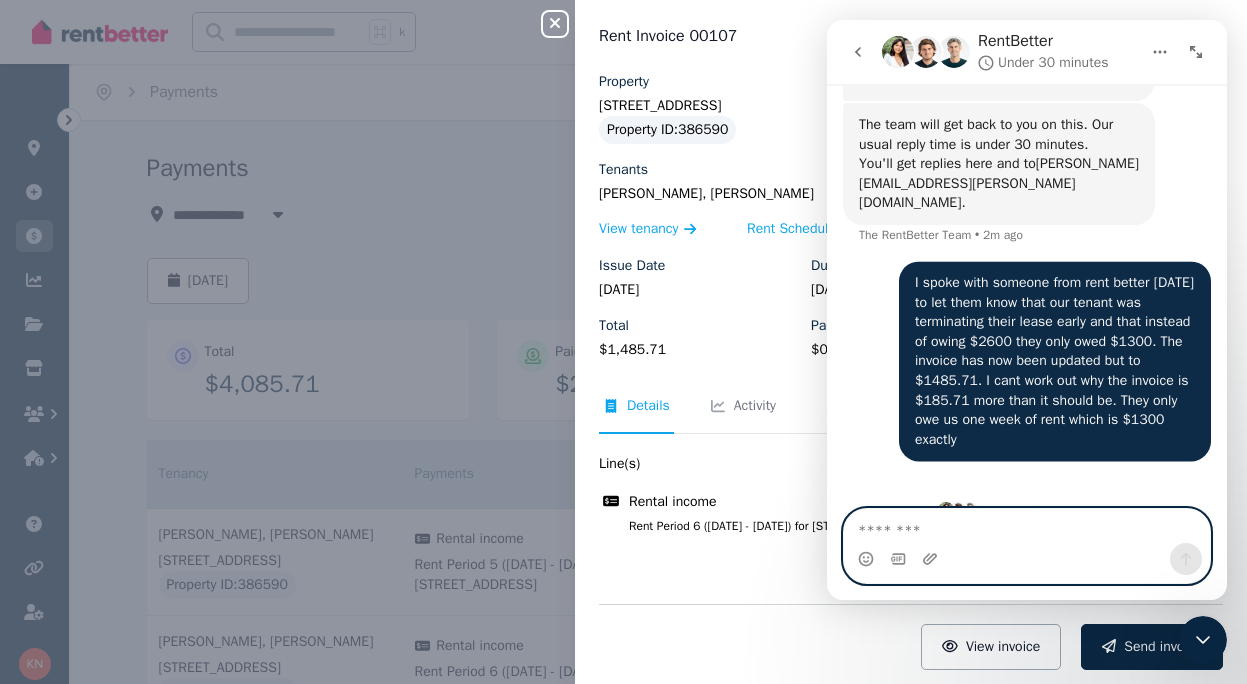 scroll, scrollTop: 1388, scrollLeft: 0, axis: vertical 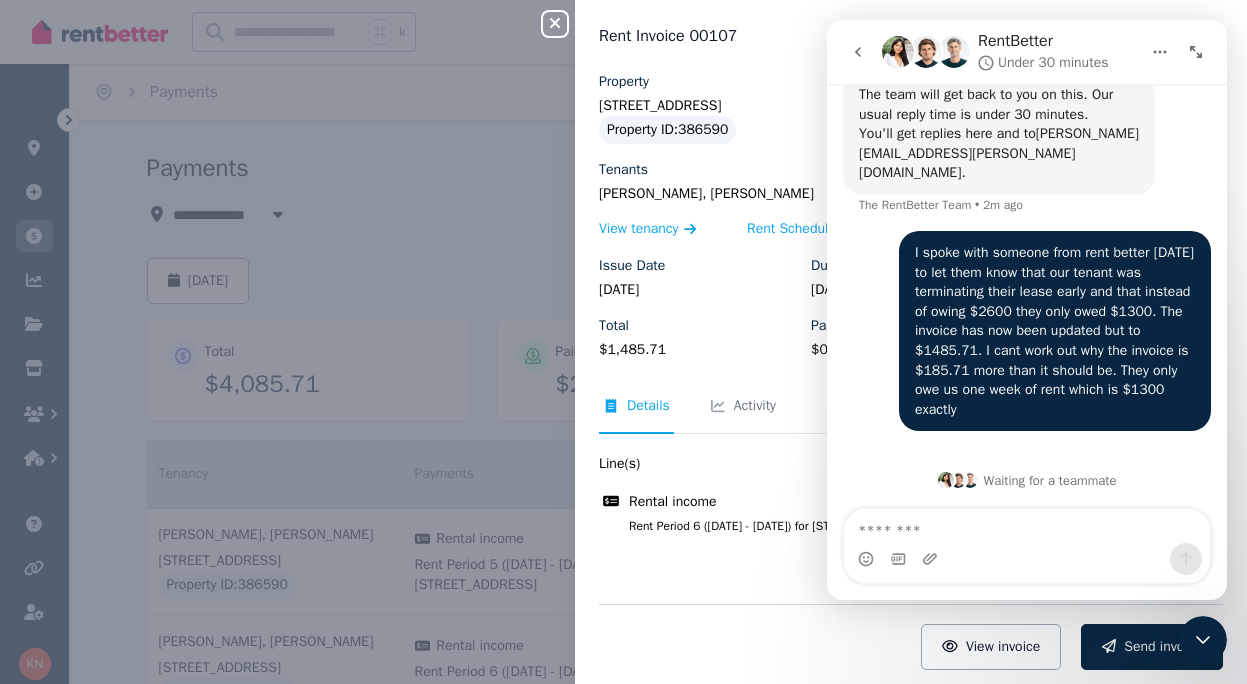 click on "Close panel Rent Invoice 00107 Property [STREET_ADDRESS] Property ID :  386590 Tenants [PERSON_NAME], [PERSON_NAME] View tenancy Rent Schedule Issue Date [DATE] Due Date [DATE] Total $1,485.71 Paid $0.00 Outstanding $1,485.71 Awaiting Payment Details Activity Line(s) Rental income Rent Period 6 ([DATE] - [DATE]) for [STREET_ADDRESS][GEOGRAPHIC_DATA]:  $1,485.71 Total: $1,485.71 View invoice Send invoice" at bounding box center [623, 342] 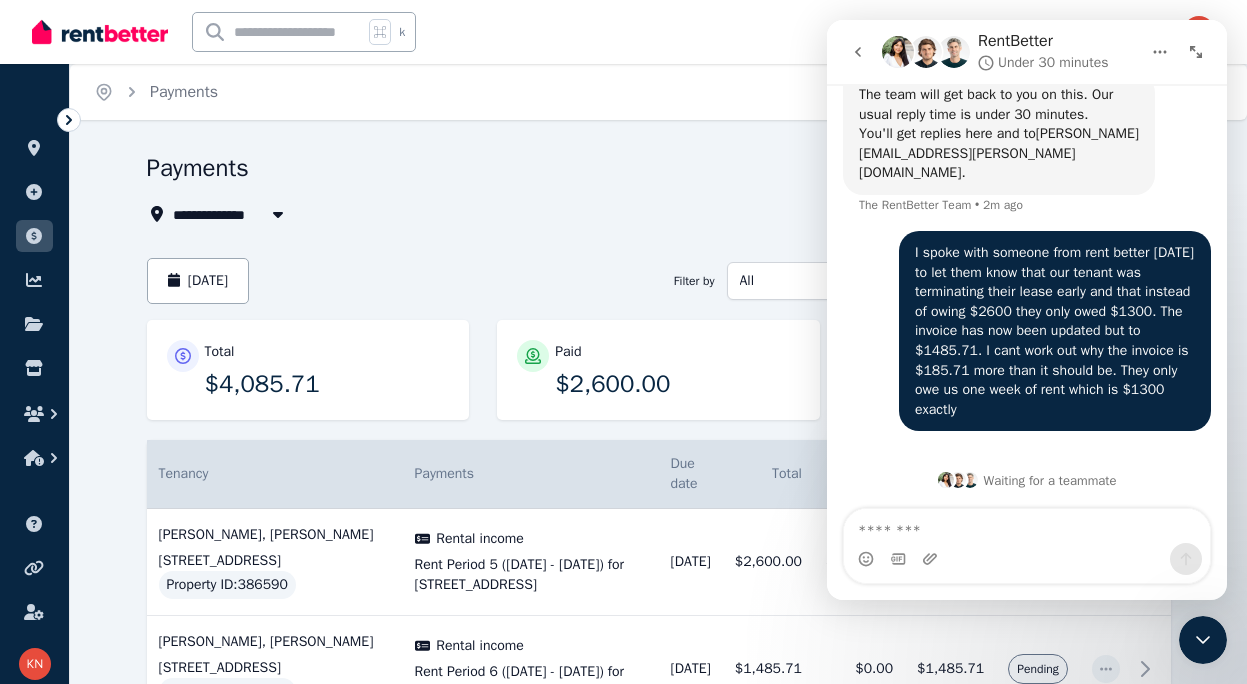 scroll, scrollTop: 0, scrollLeft: 0, axis: both 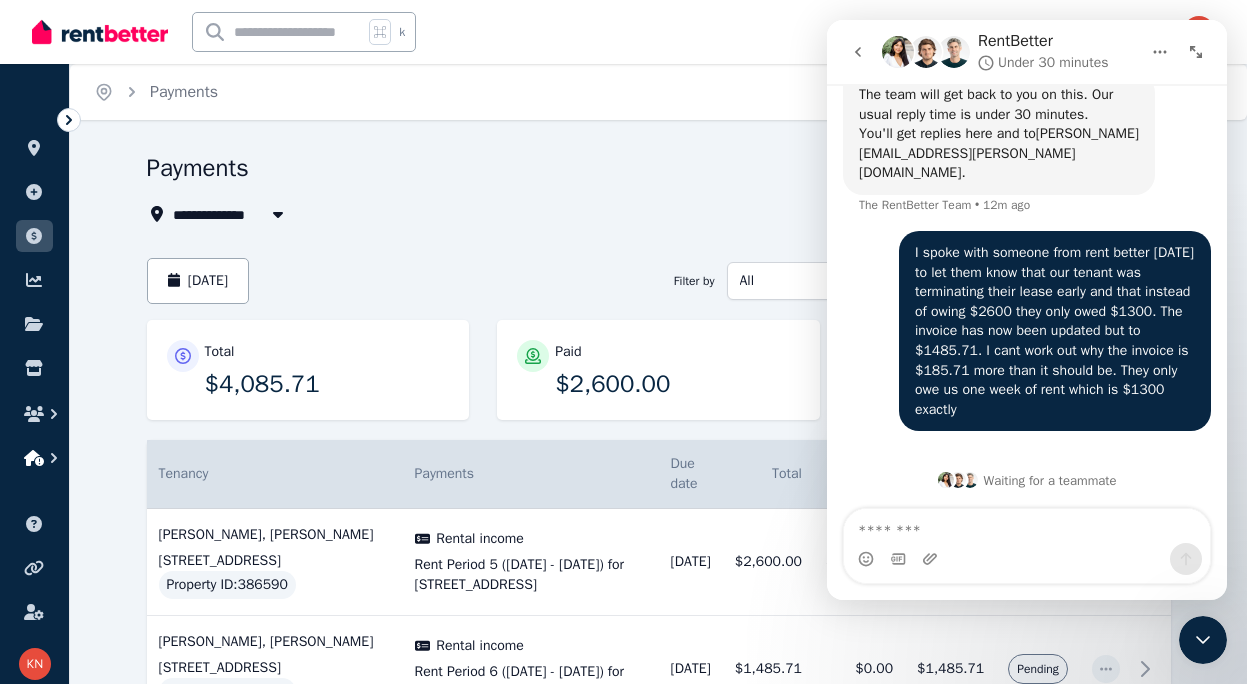 click 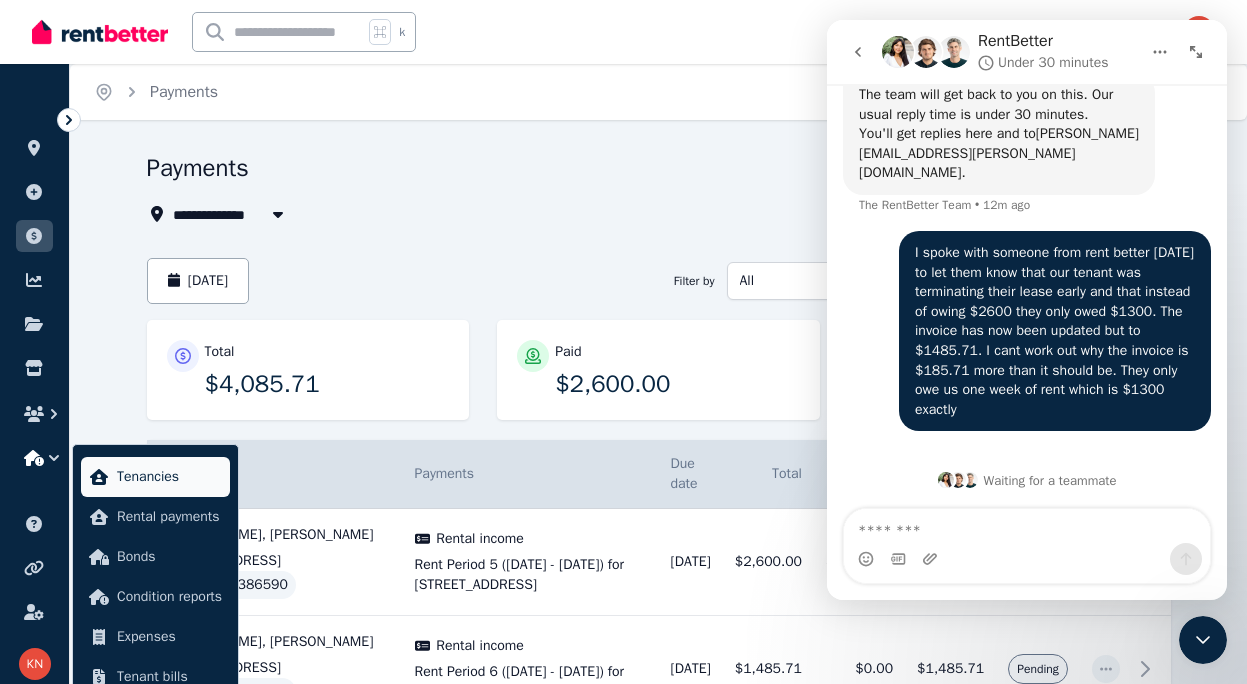 click on "Tenancies" at bounding box center (169, 477) 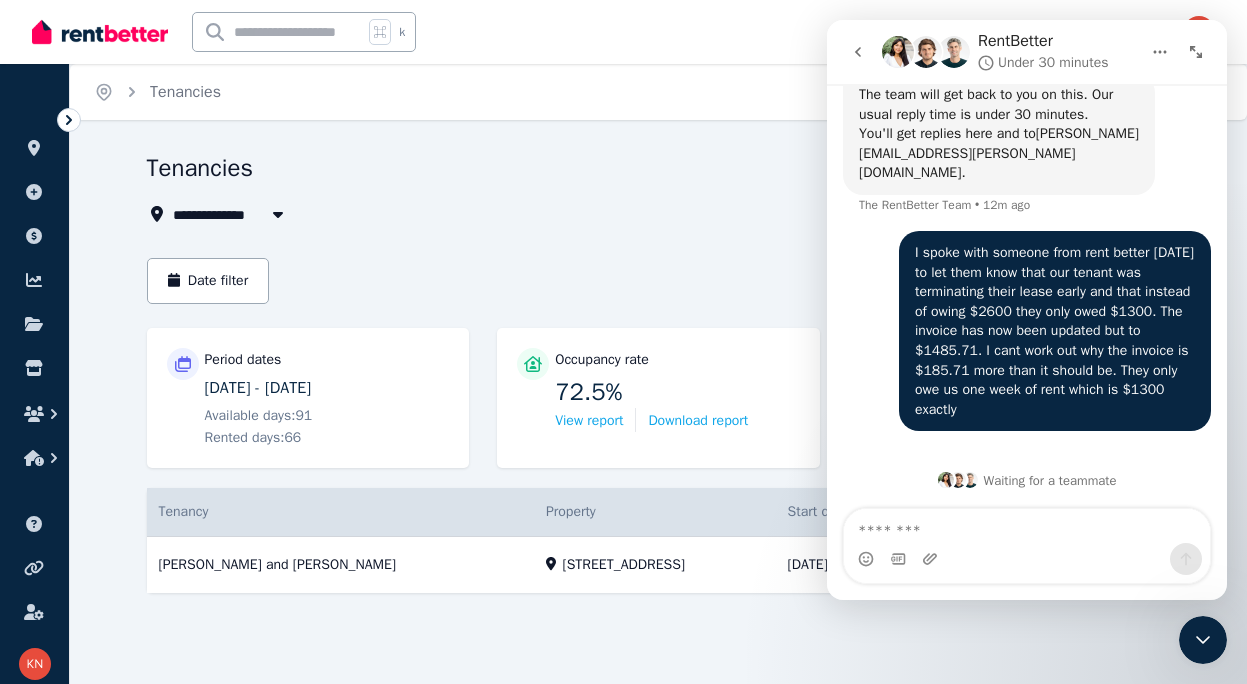 click 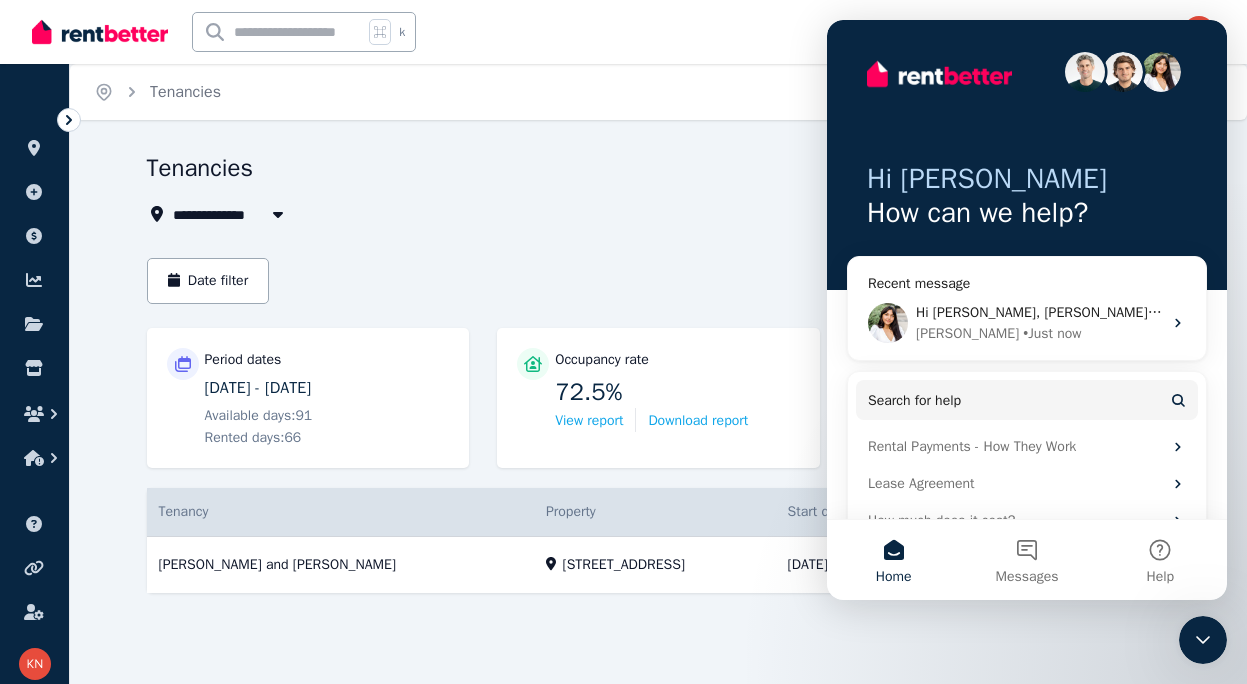 scroll, scrollTop: 0, scrollLeft: 0, axis: both 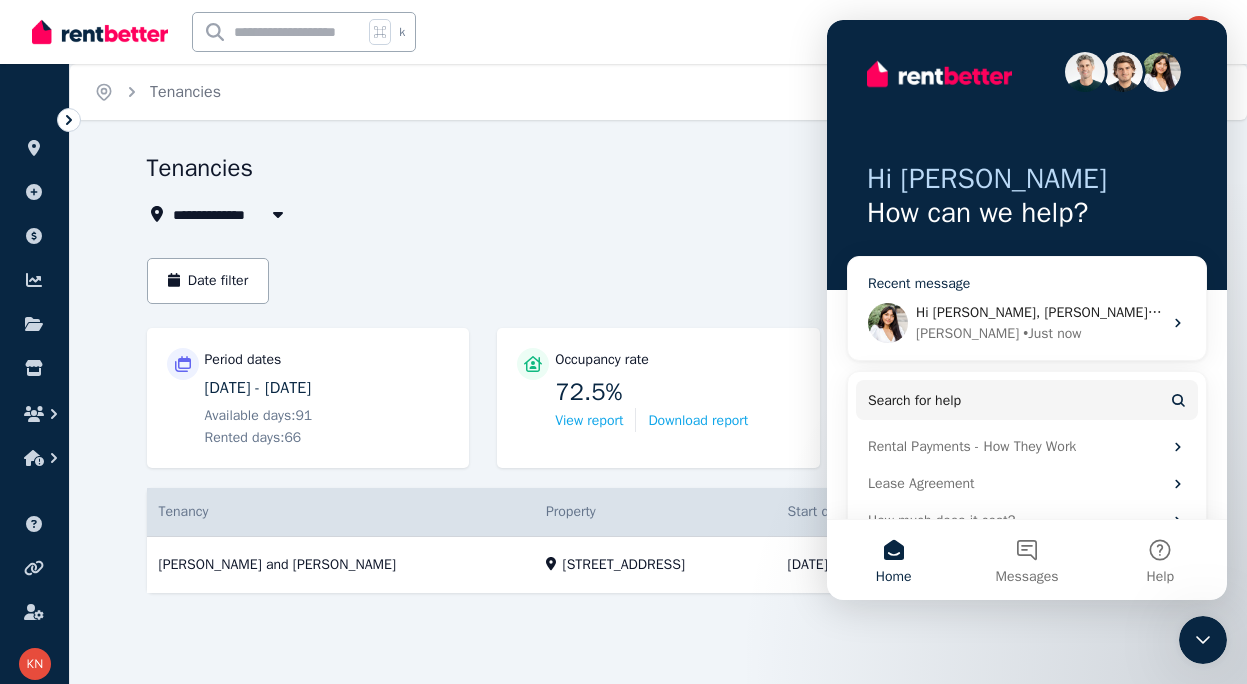 click on "Hi [PERSON_NAME], [PERSON_NAME] here. The last period covers 8 days of rent, as the lease is ending on [DATE]." at bounding box center [1270, 312] 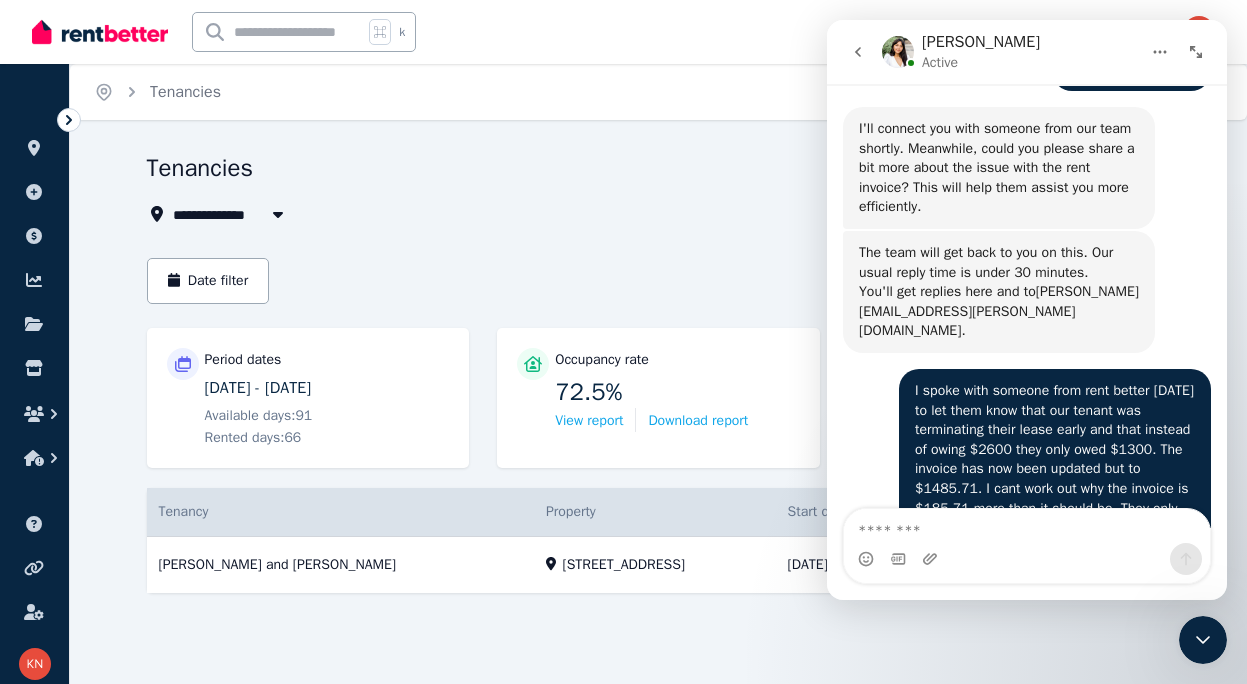 scroll, scrollTop: 1429, scrollLeft: 0, axis: vertical 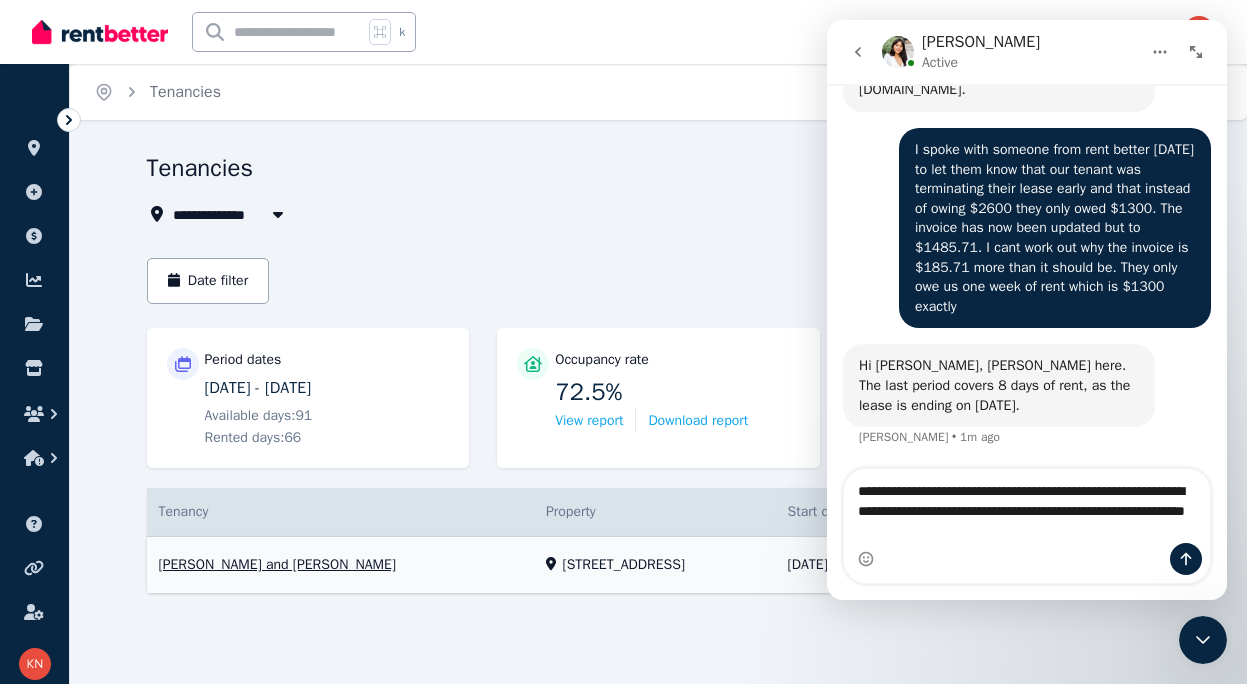 type on "**********" 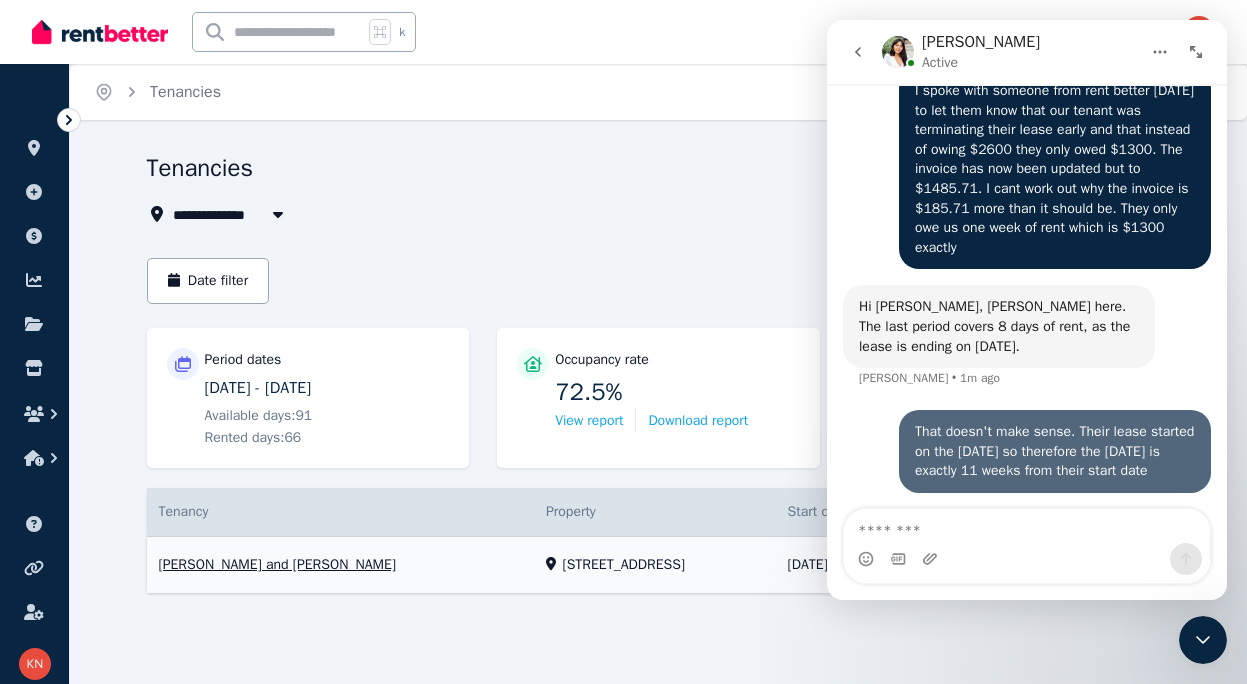 scroll, scrollTop: 1545, scrollLeft: 0, axis: vertical 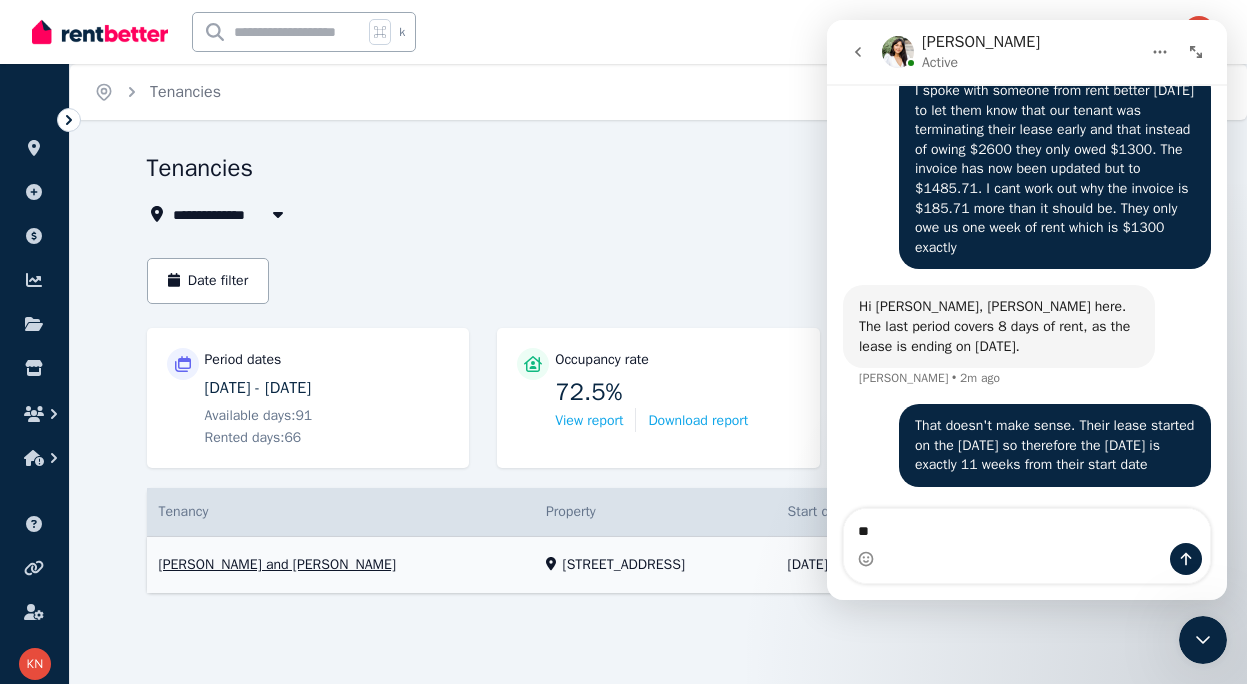 type on "*" 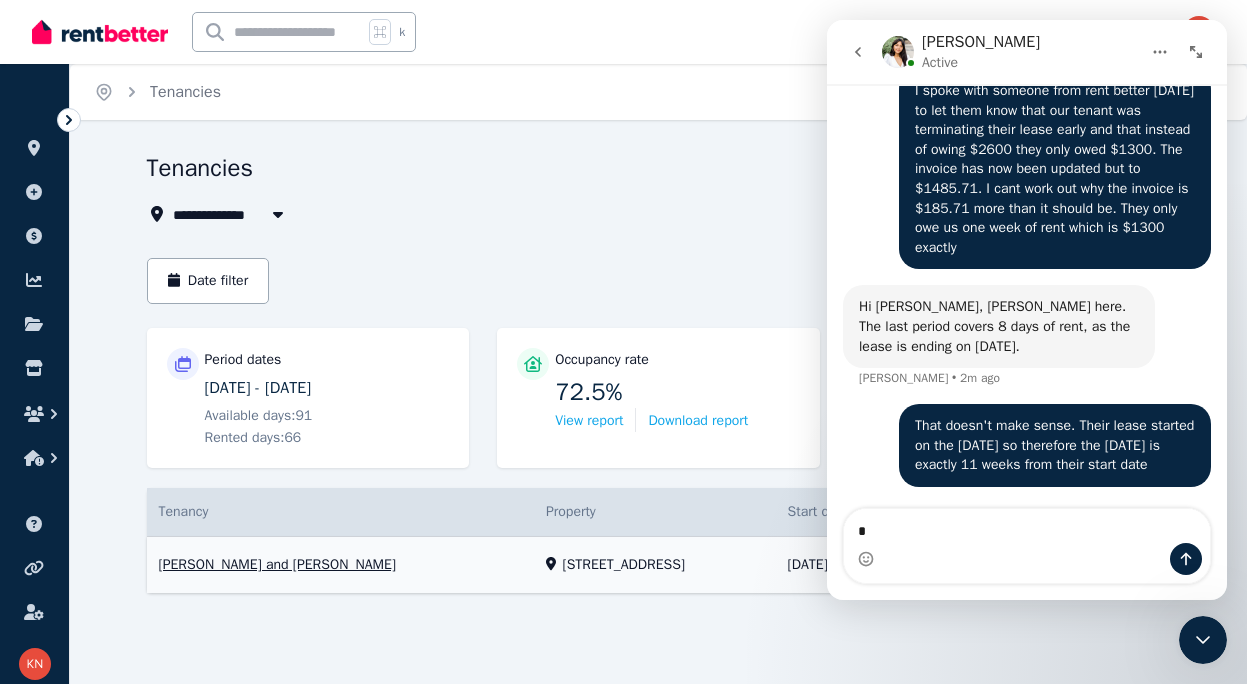 type 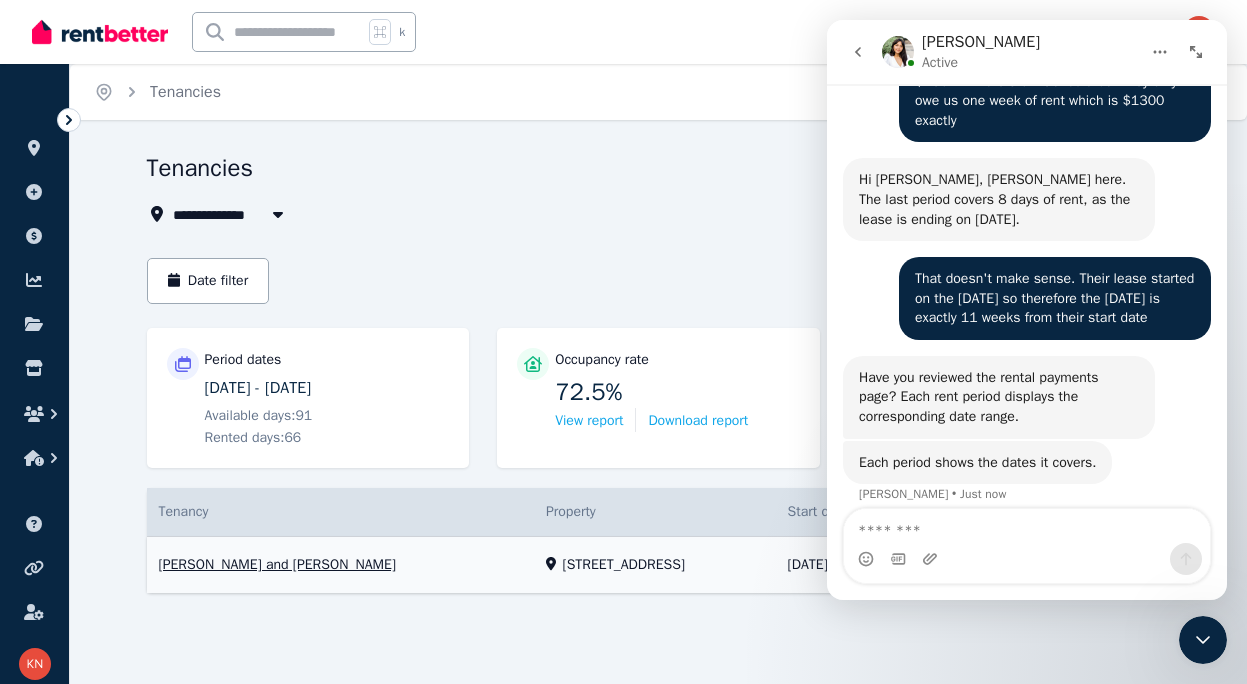 scroll, scrollTop: 1687, scrollLeft: 0, axis: vertical 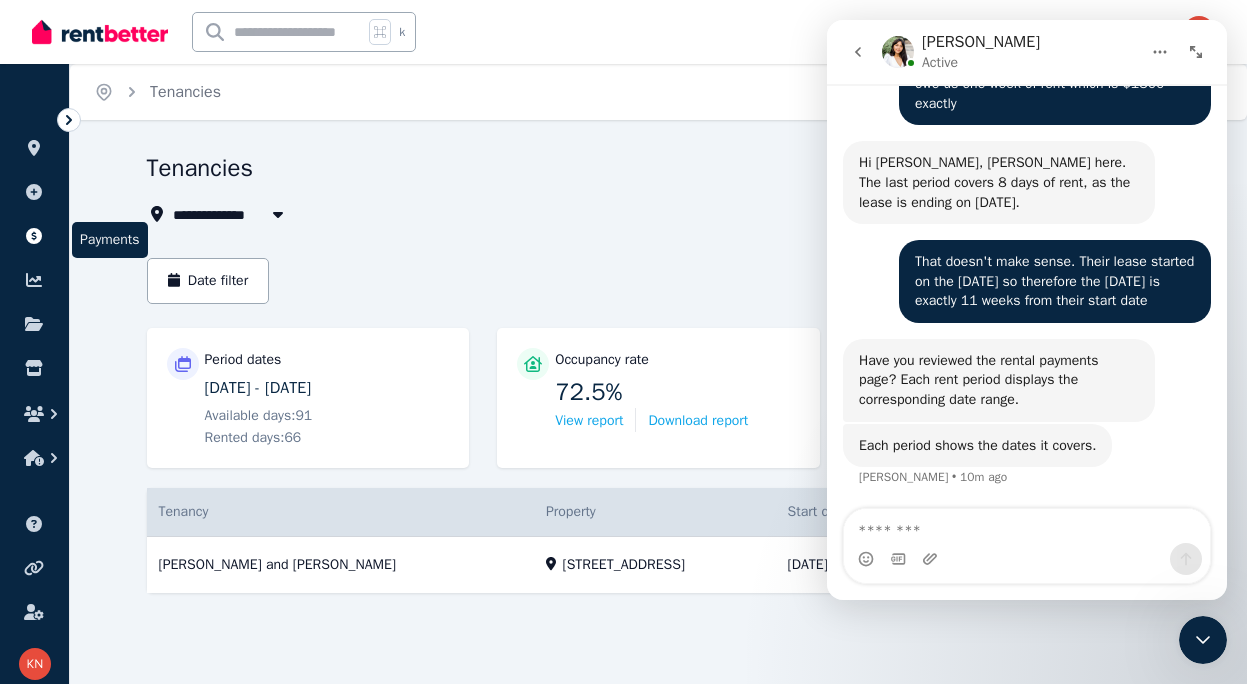 click at bounding box center [34, 236] 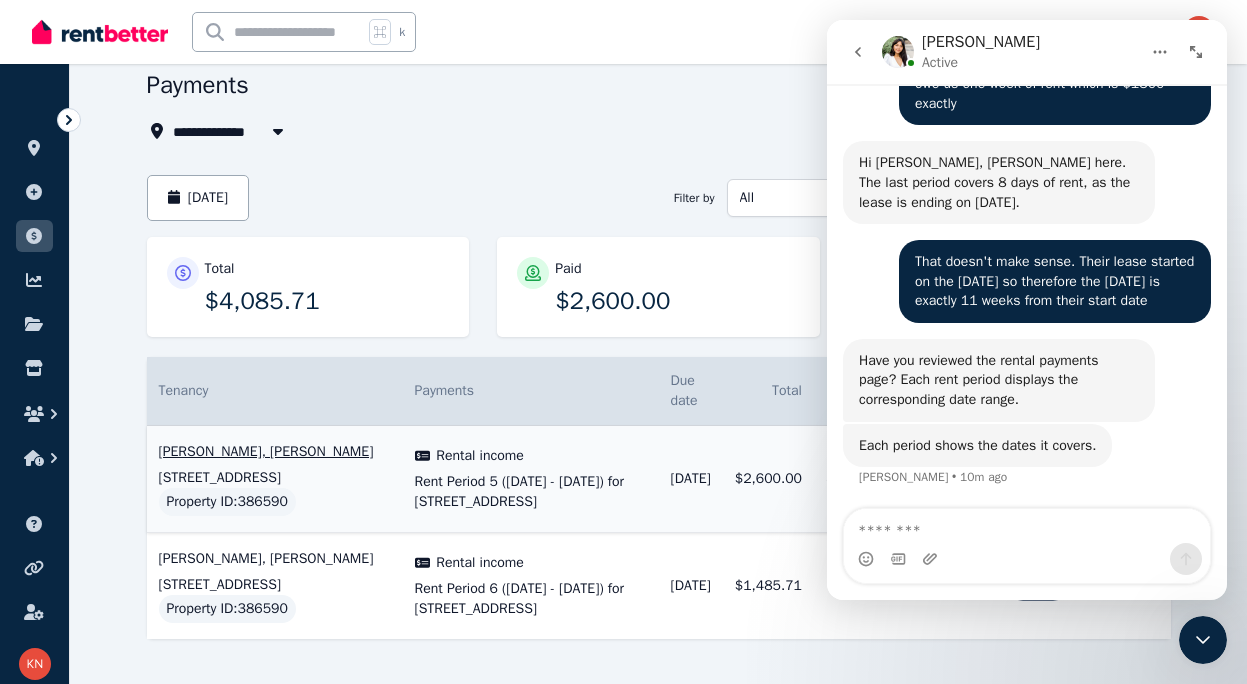 scroll, scrollTop: 141, scrollLeft: 0, axis: vertical 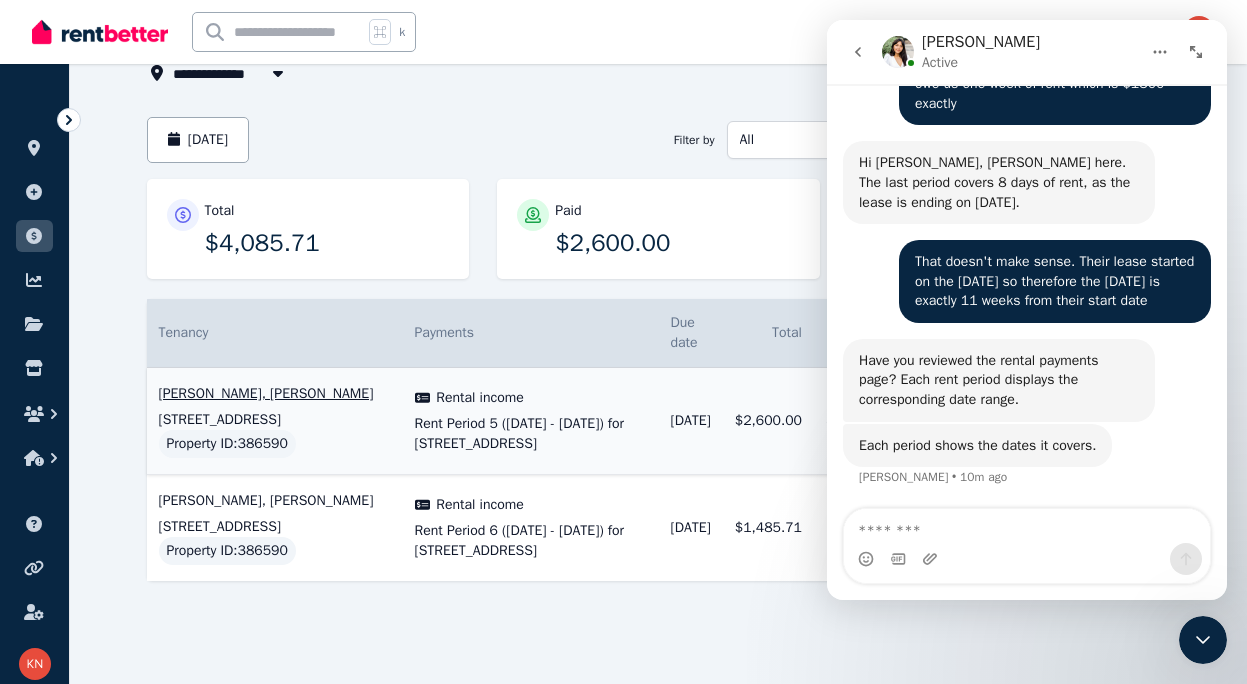 click on "[PERSON_NAME], [PERSON_NAME]" at bounding box center (275, 394) 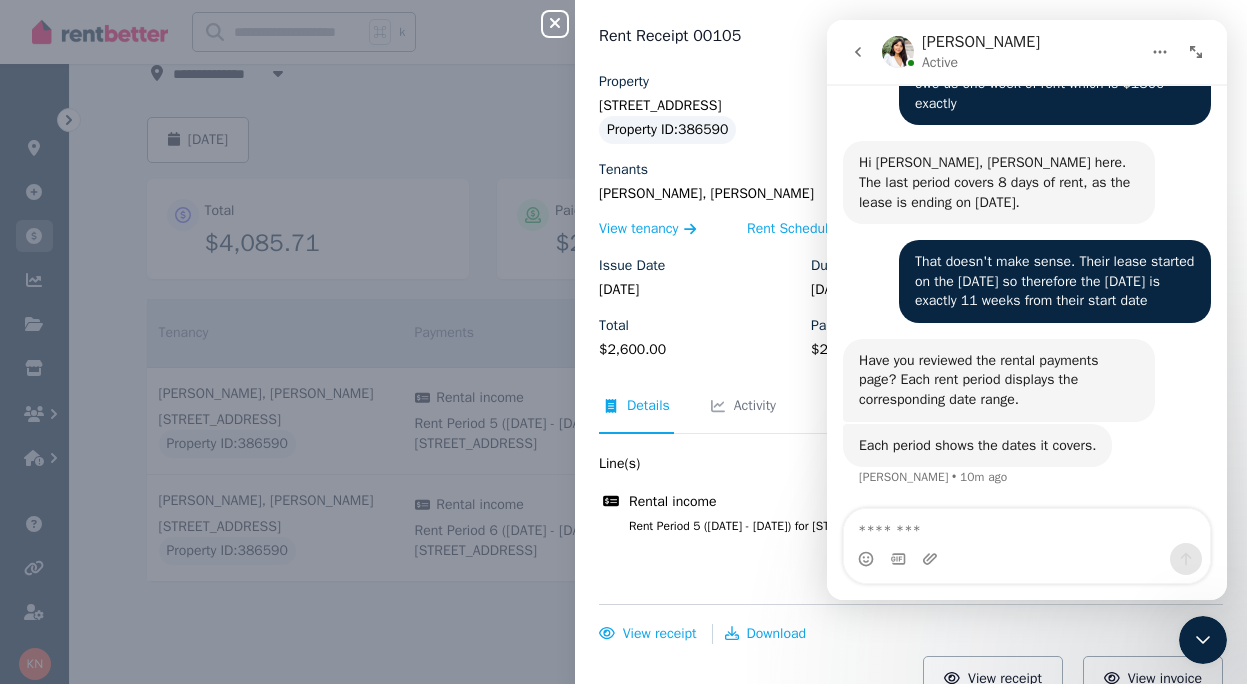 click on "Property" at bounding box center [911, 82] 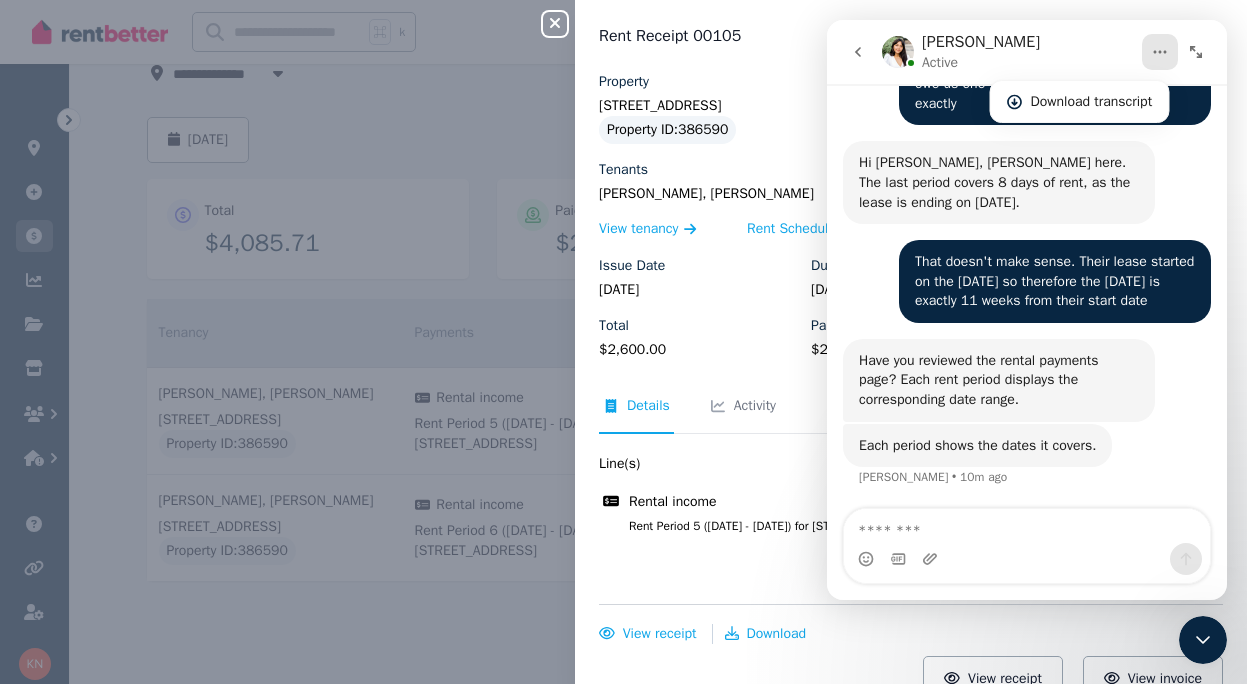 click on "[PERSON_NAME] Active" at bounding box center (1011, 52) 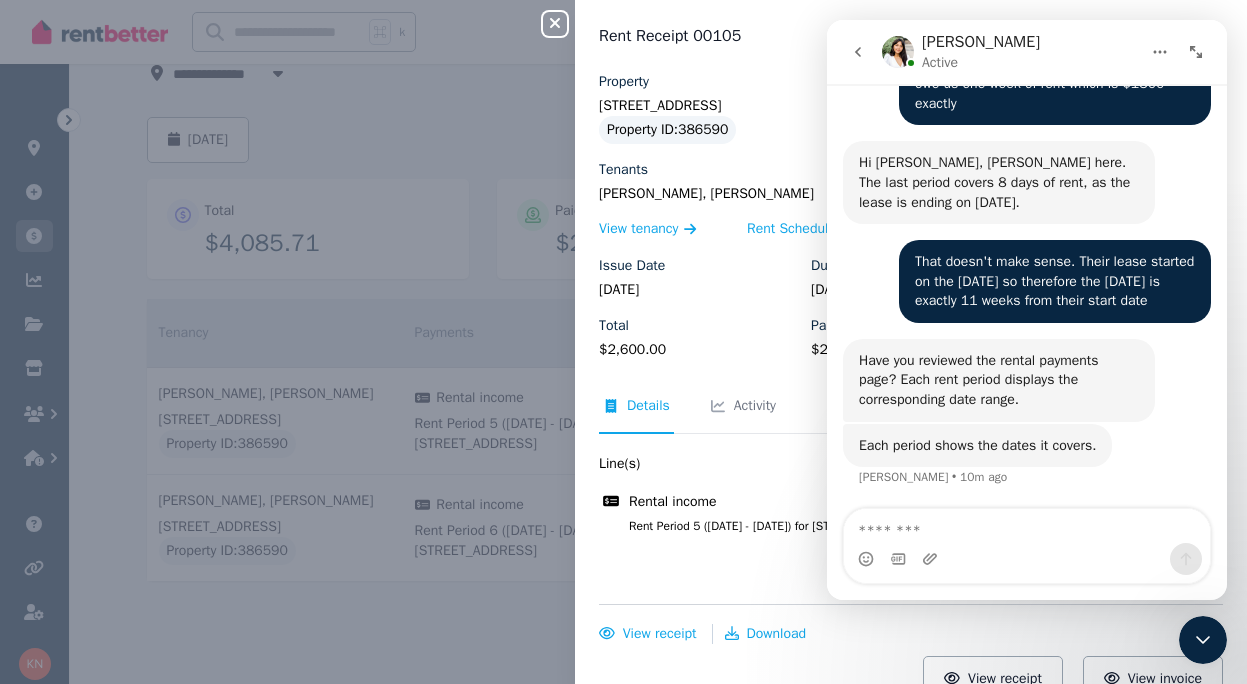 click at bounding box center [1203, 640] 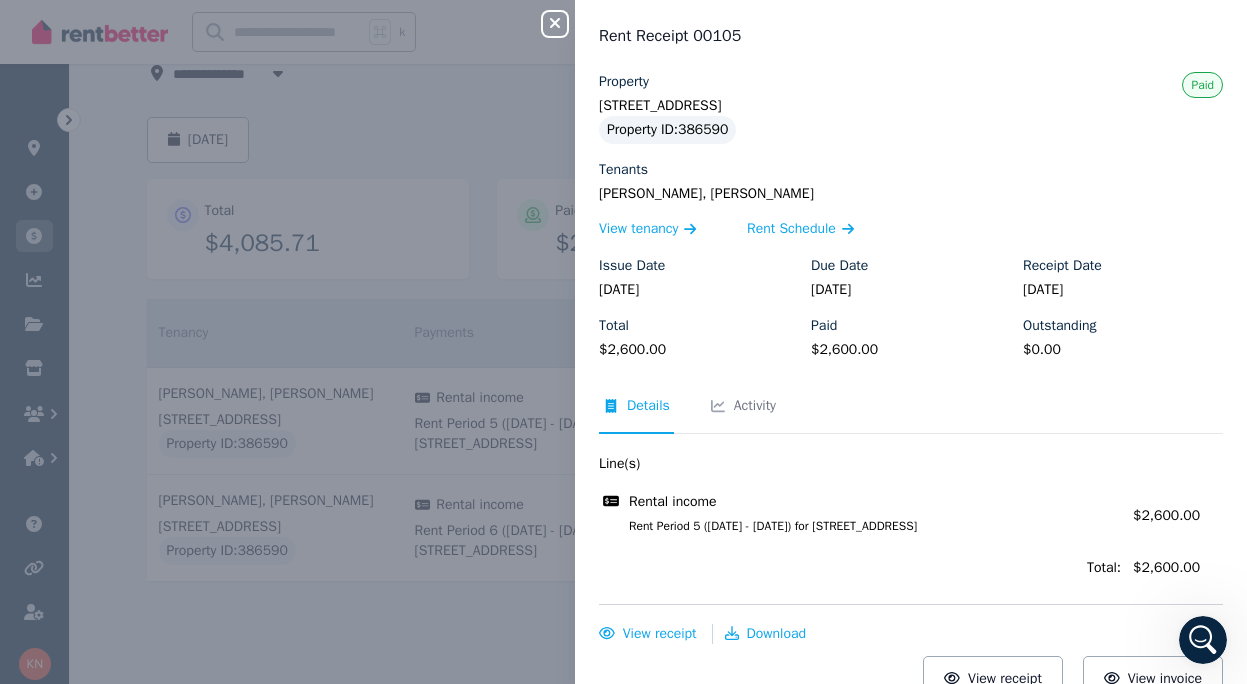 scroll, scrollTop: 42, scrollLeft: 0, axis: vertical 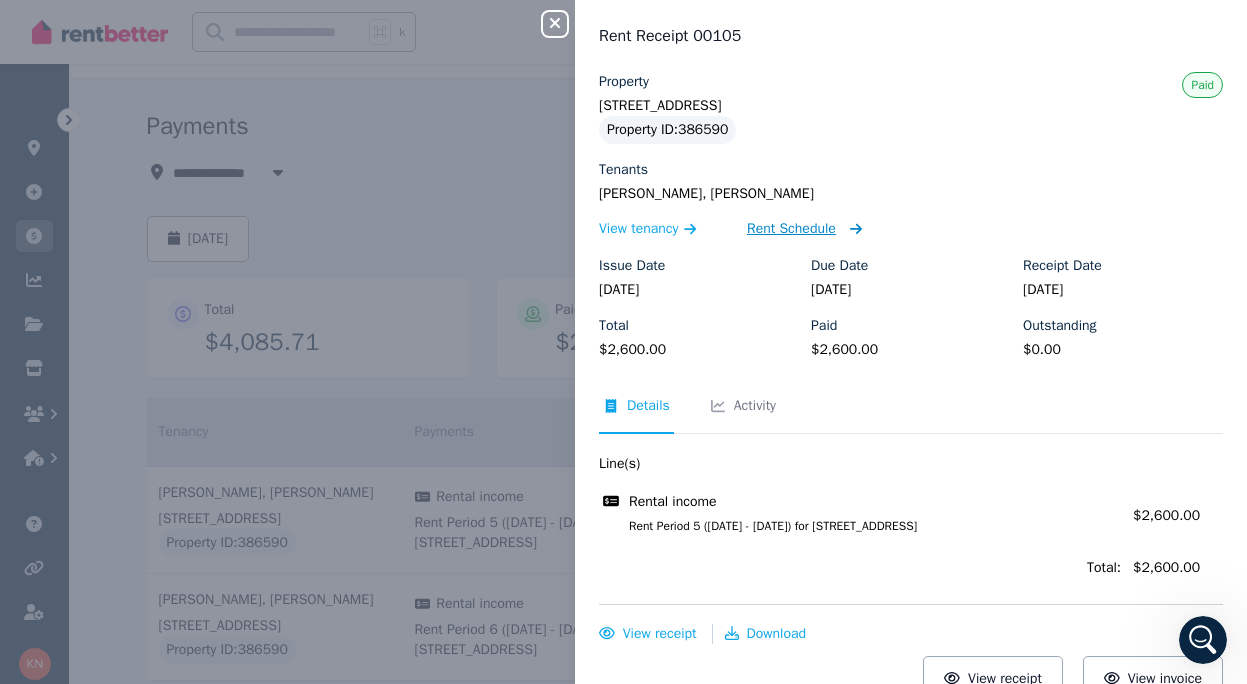click on "Rent Schedule" at bounding box center [791, 229] 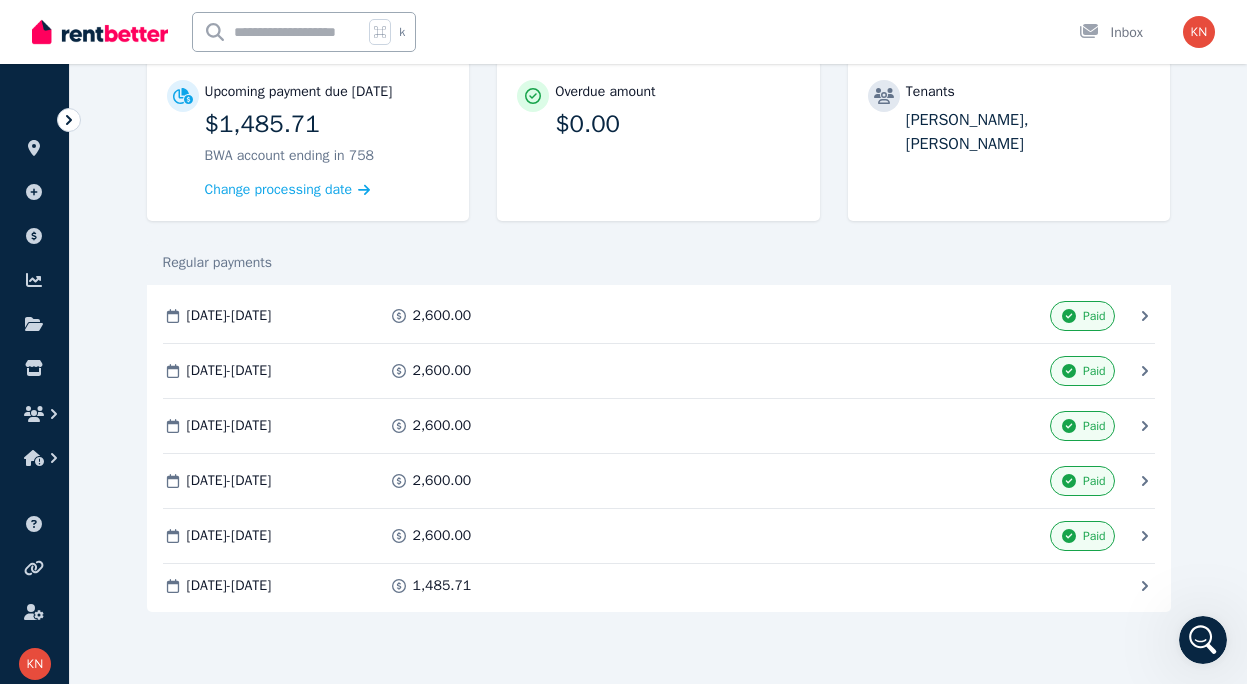 scroll, scrollTop: 202, scrollLeft: 0, axis: vertical 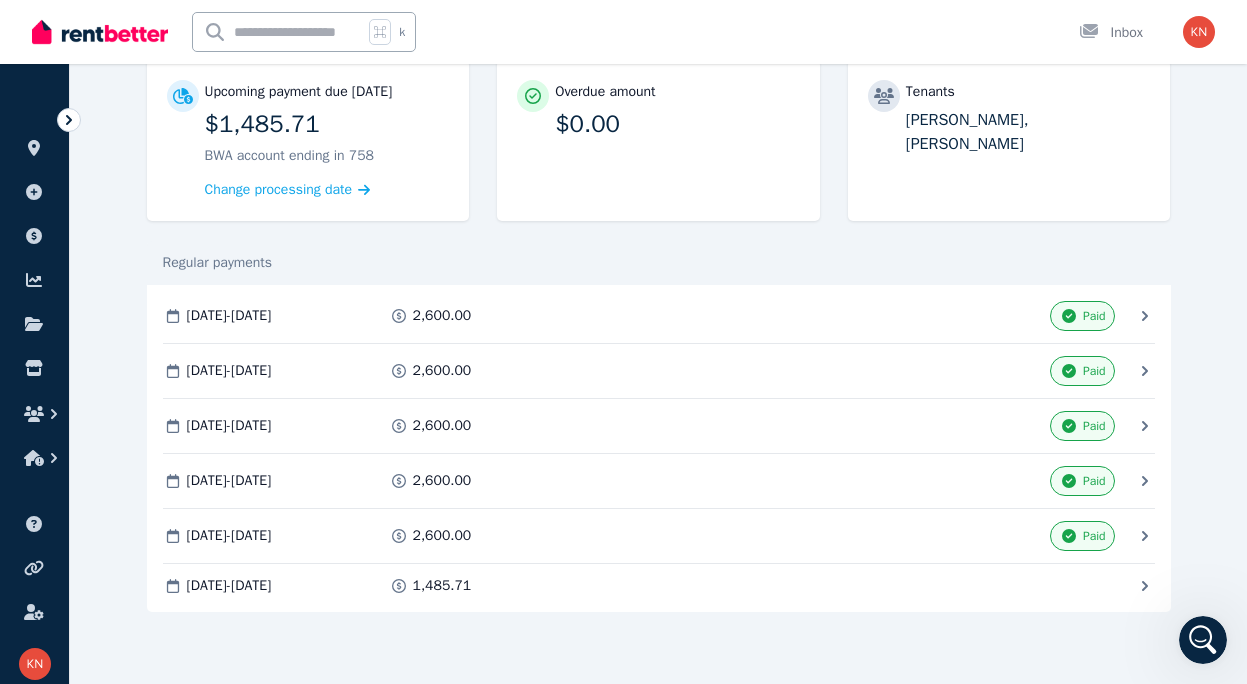 click 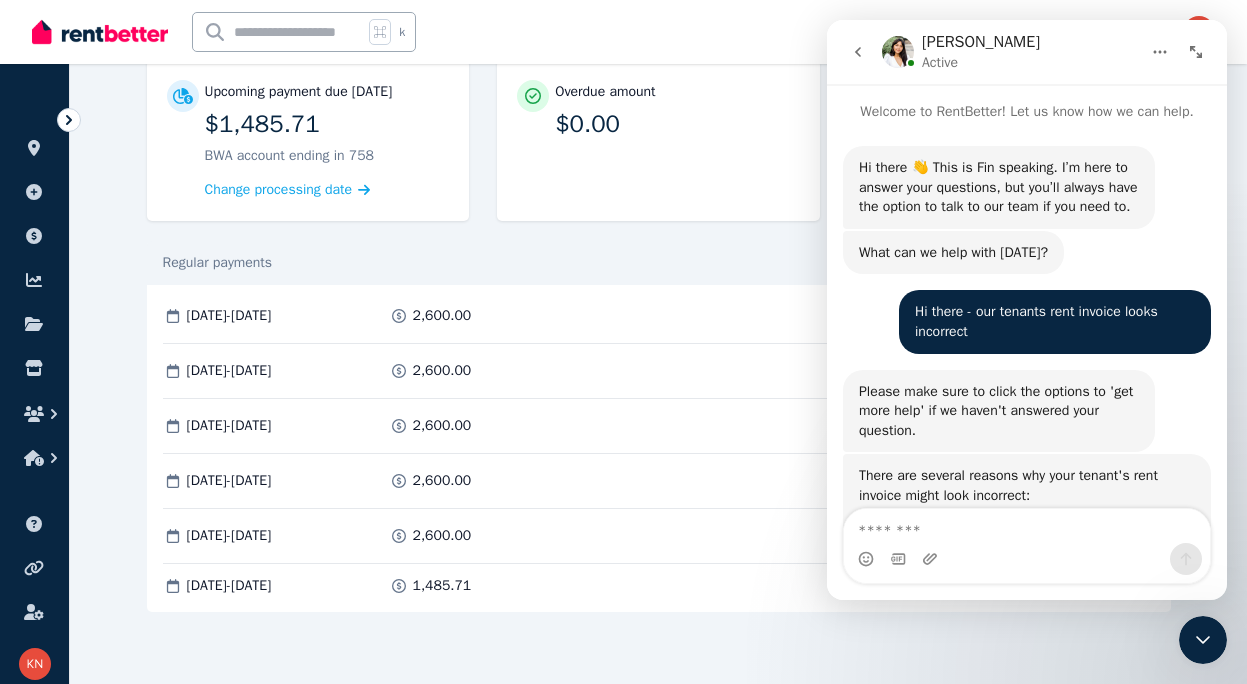scroll, scrollTop: 46, scrollLeft: 0, axis: vertical 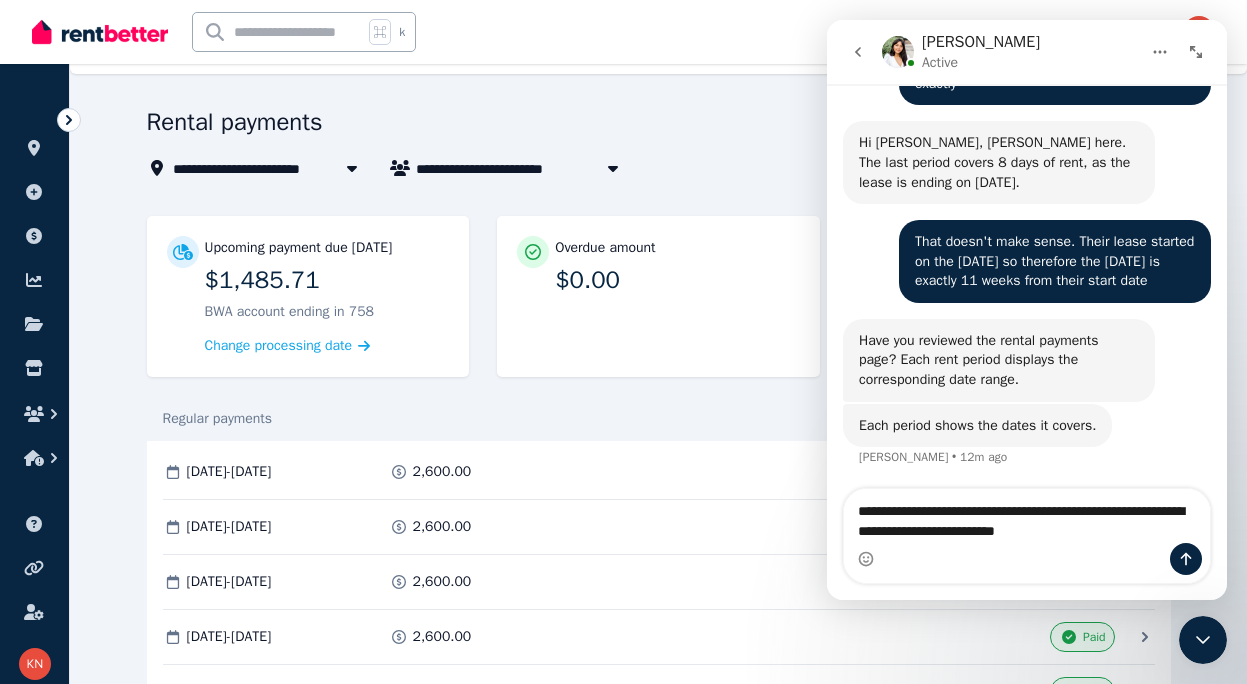 click on "**********" at bounding box center (1027, 516) 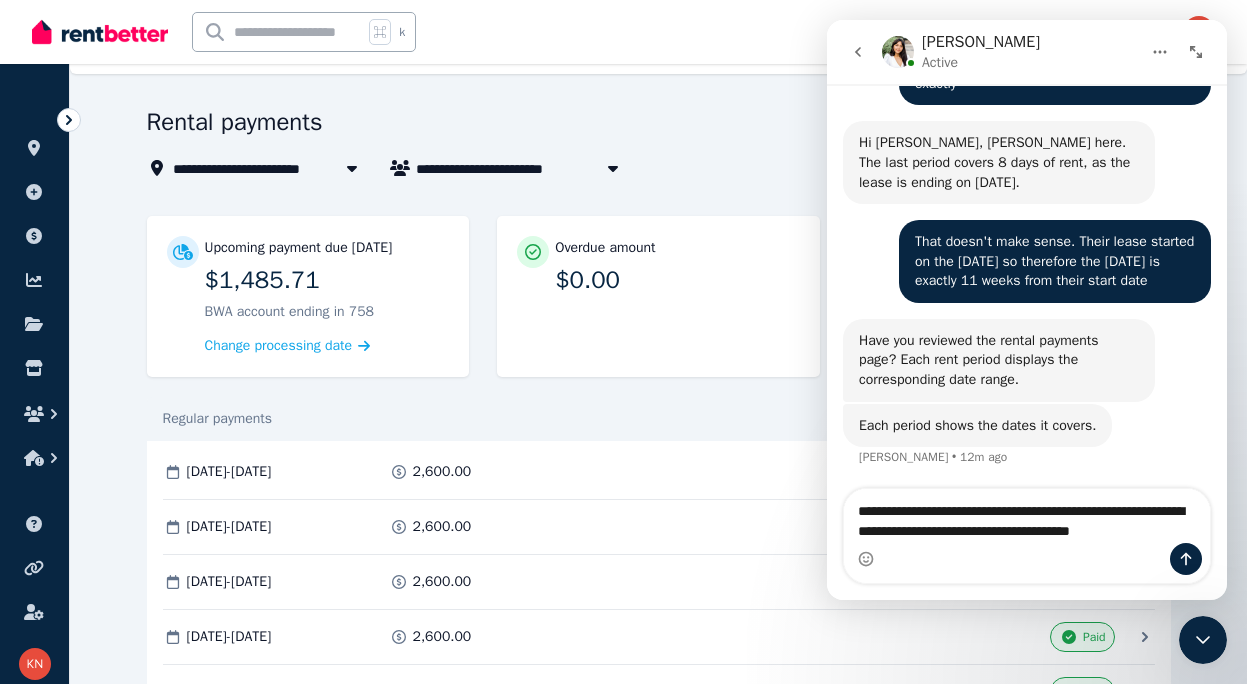 scroll, scrollTop: 1727, scrollLeft: 0, axis: vertical 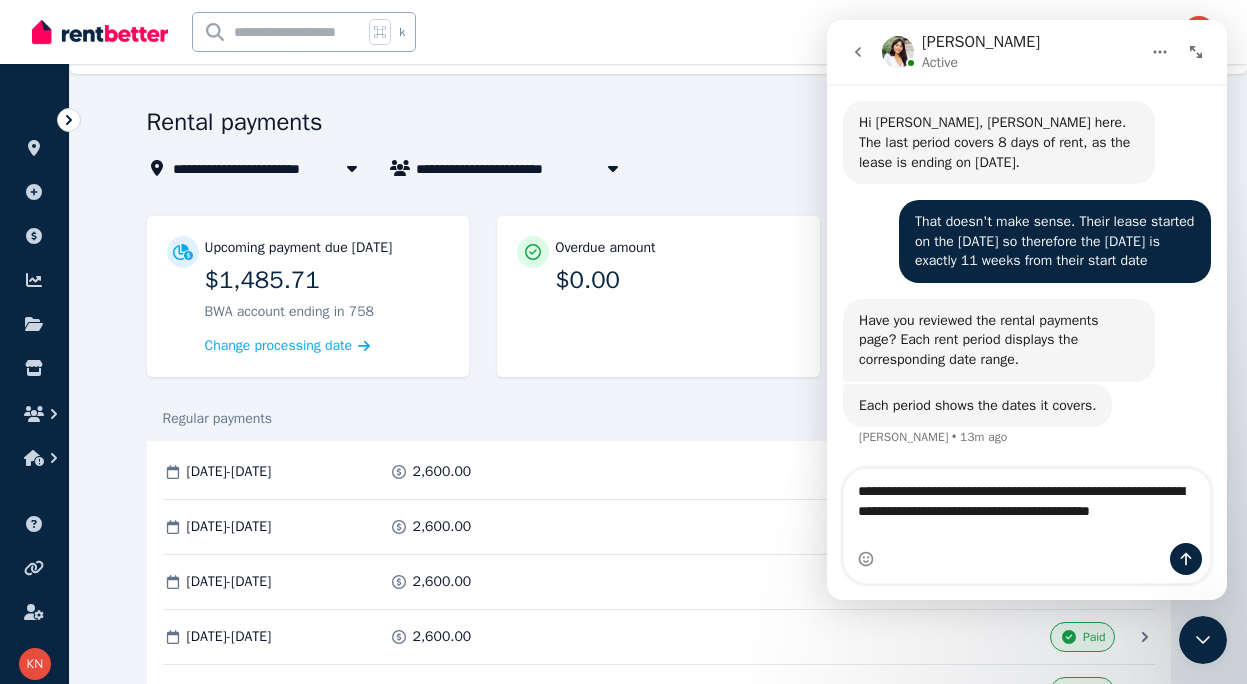 click on "**********" at bounding box center [1027, 506] 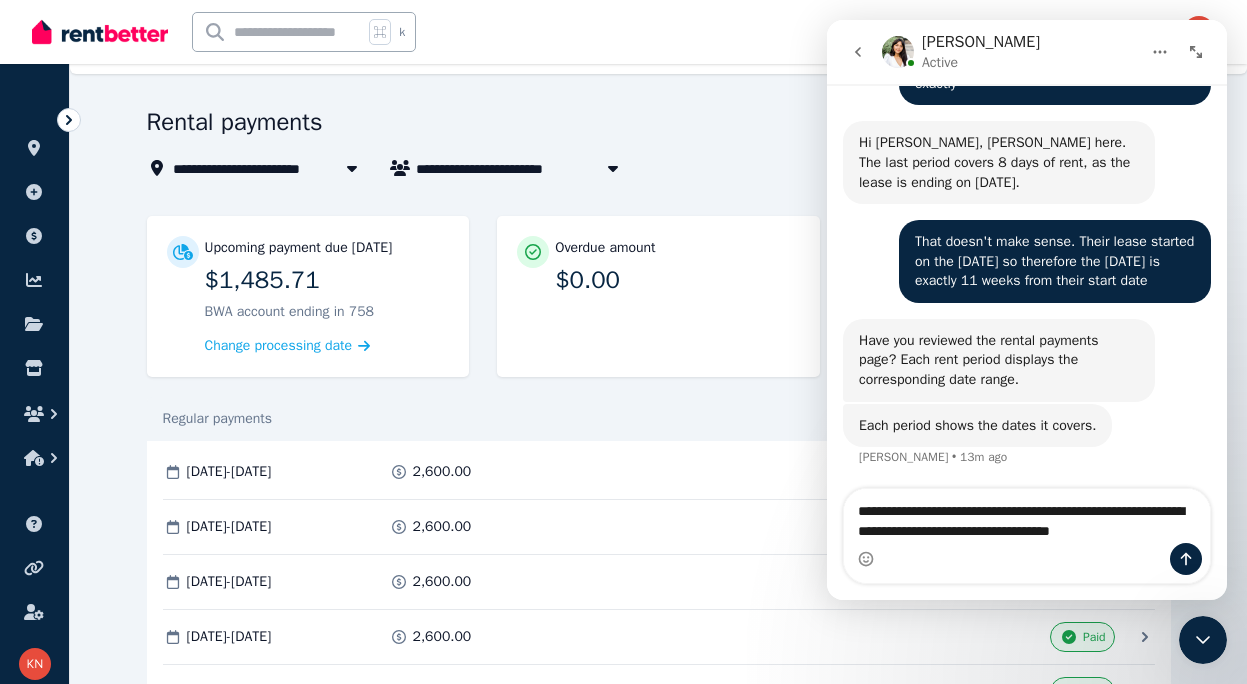 scroll, scrollTop: 1707, scrollLeft: 0, axis: vertical 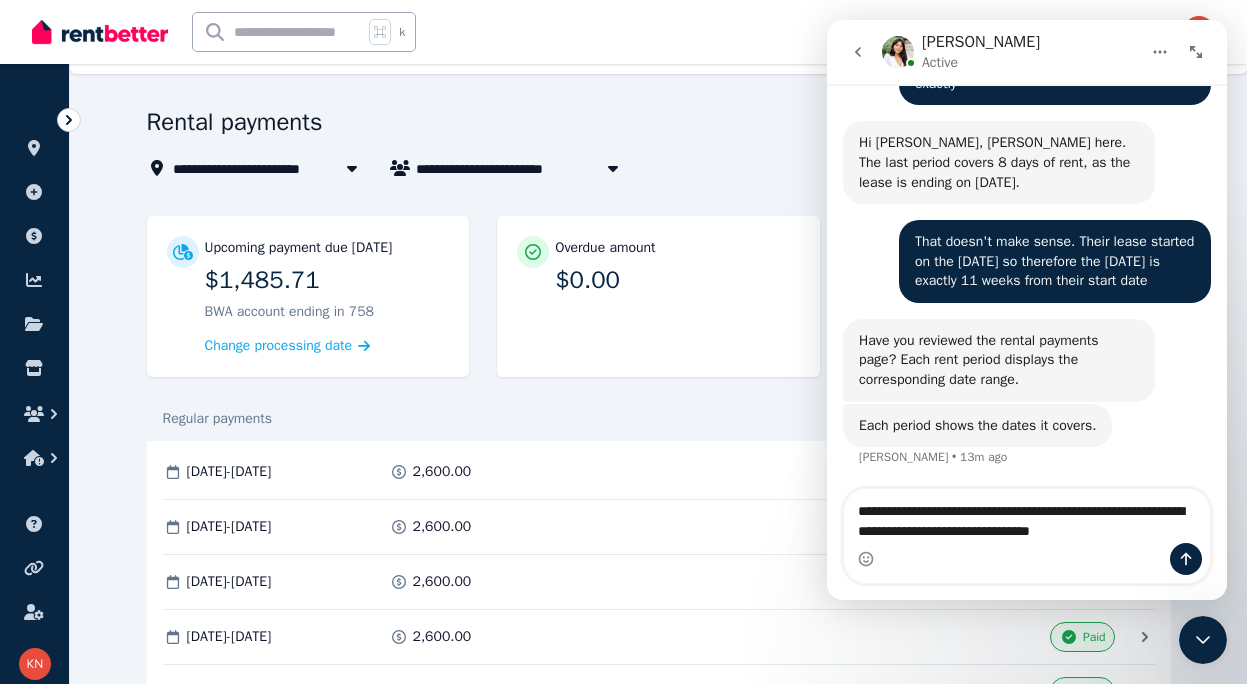 click on "**********" at bounding box center [1027, 516] 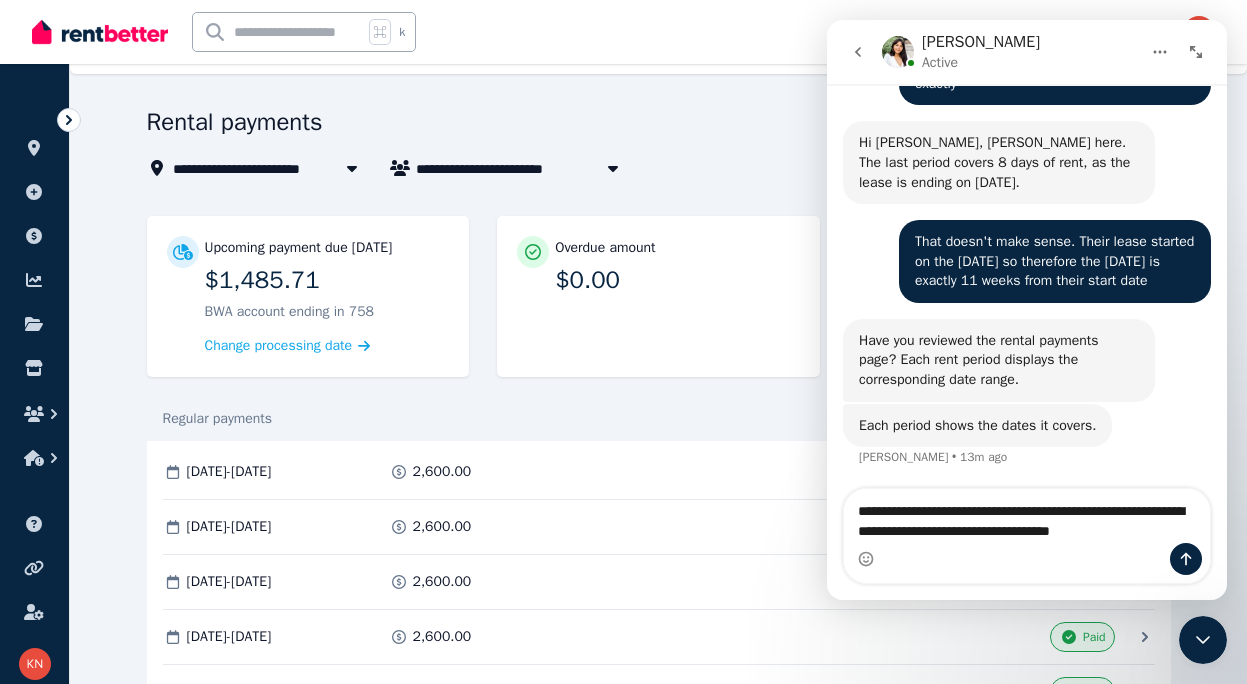 scroll, scrollTop: 1727, scrollLeft: 0, axis: vertical 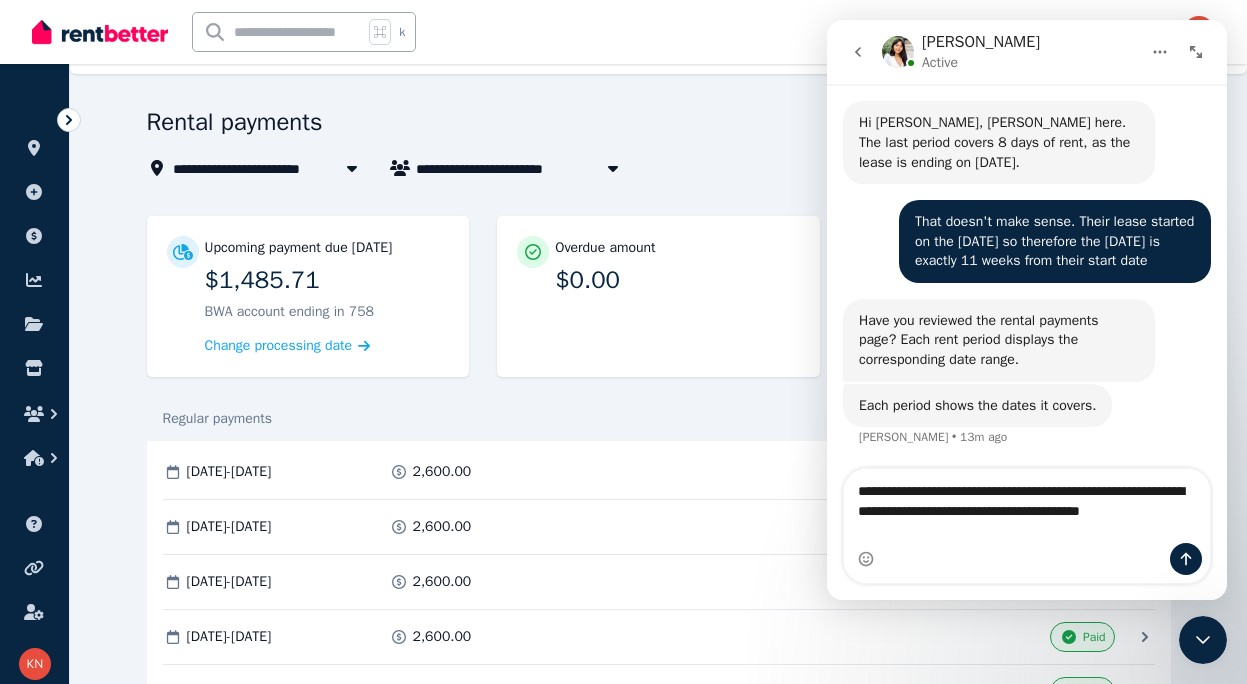 click on "**********" at bounding box center (1027, 506) 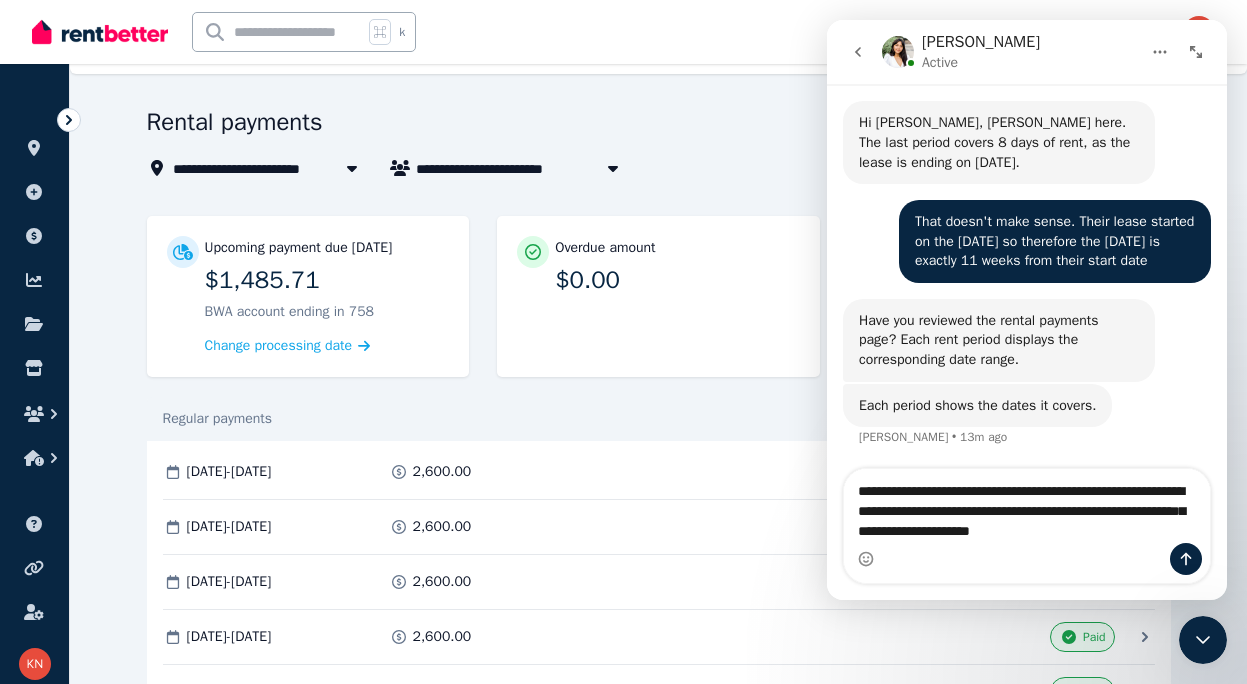 scroll, scrollTop: 1747, scrollLeft: 0, axis: vertical 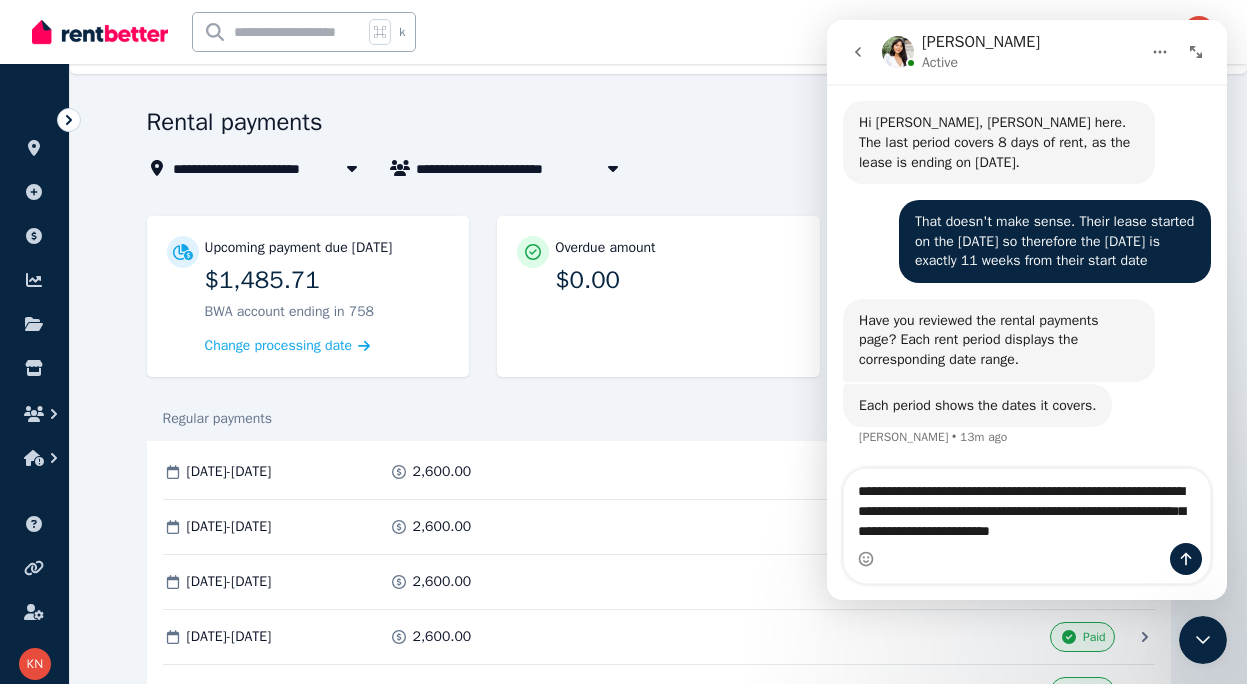 click on "**********" at bounding box center [1027, 516] 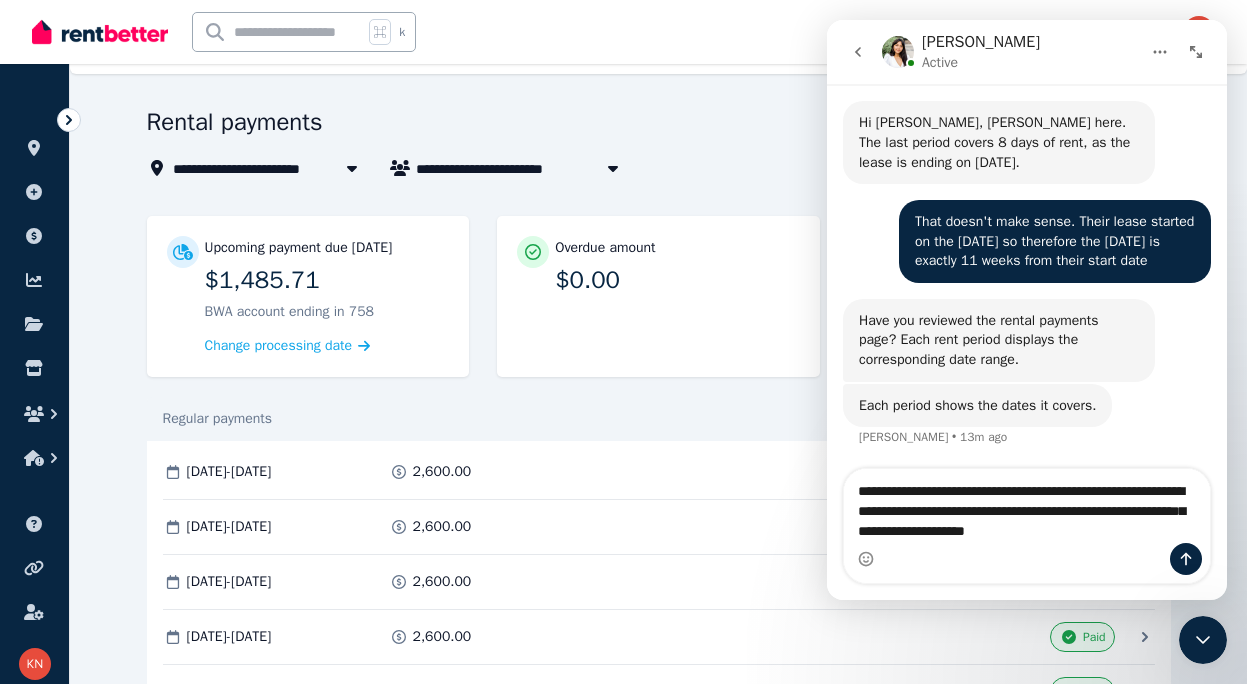 scroll, scrollTop: 1727, scrollLeft: 0, axis: vertical 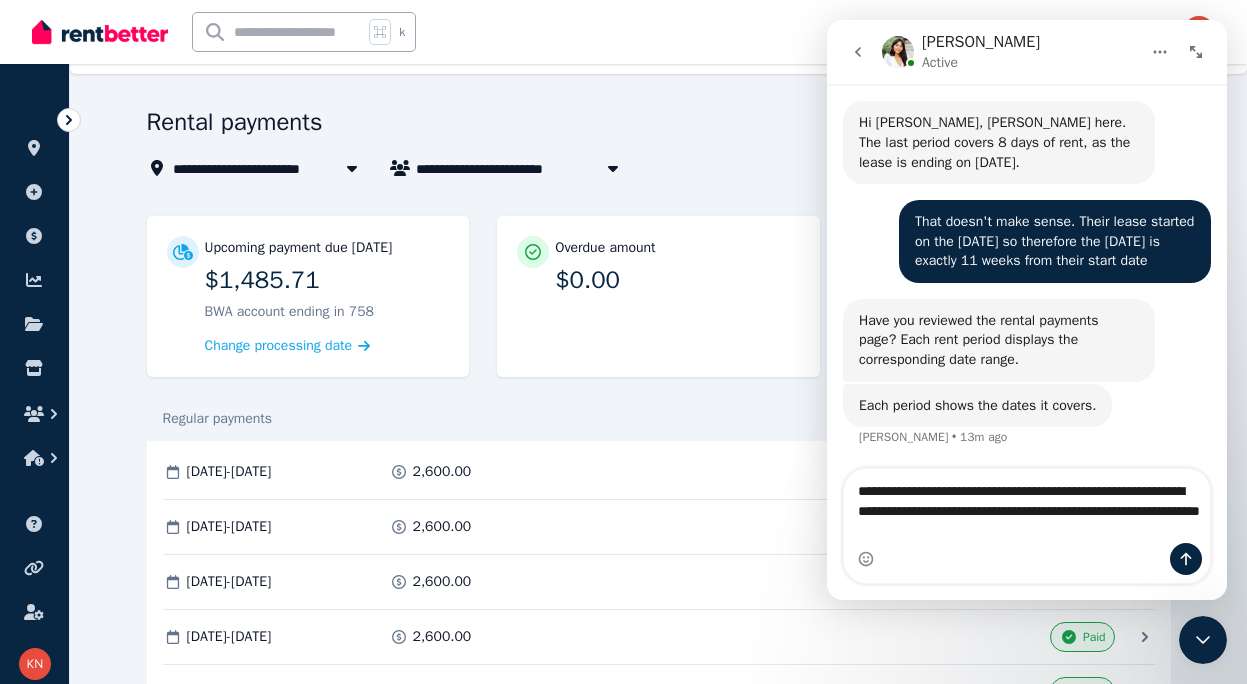 click on "**********" at bounding box center (1027, 506) 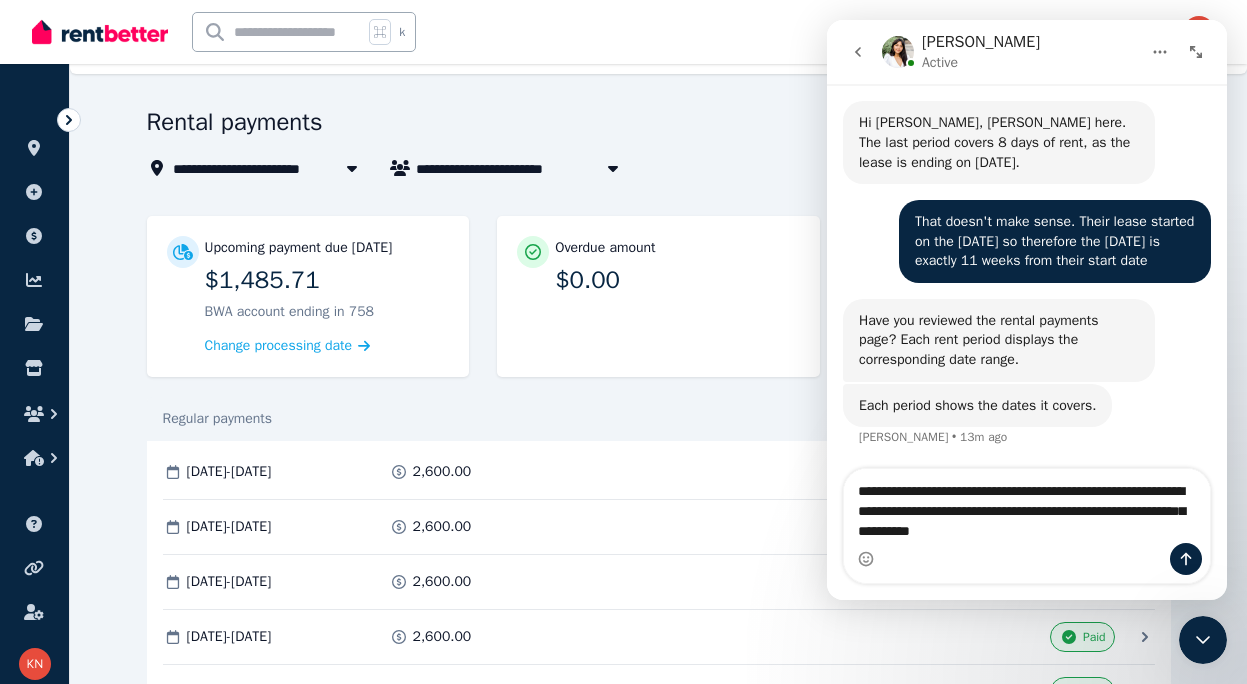 click on "**********" at bounding box center [1027, 506] 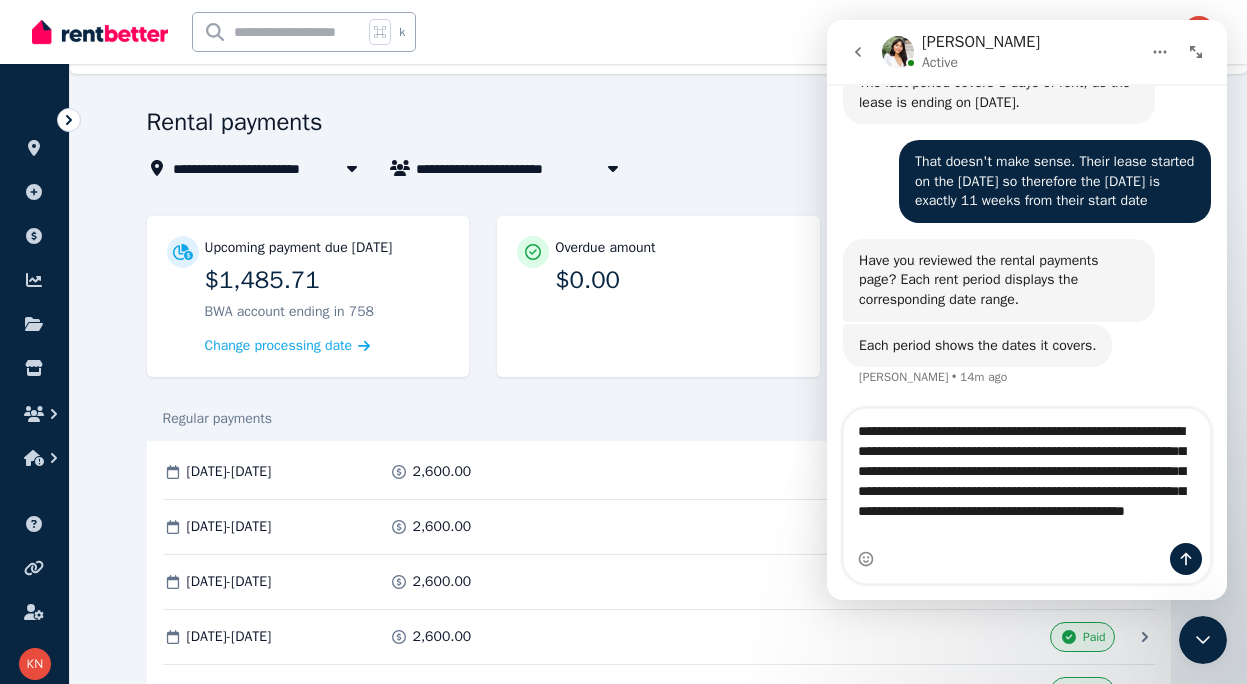 scroll, scrollTop: 1807, scrollLeft: 0, axis: vertical 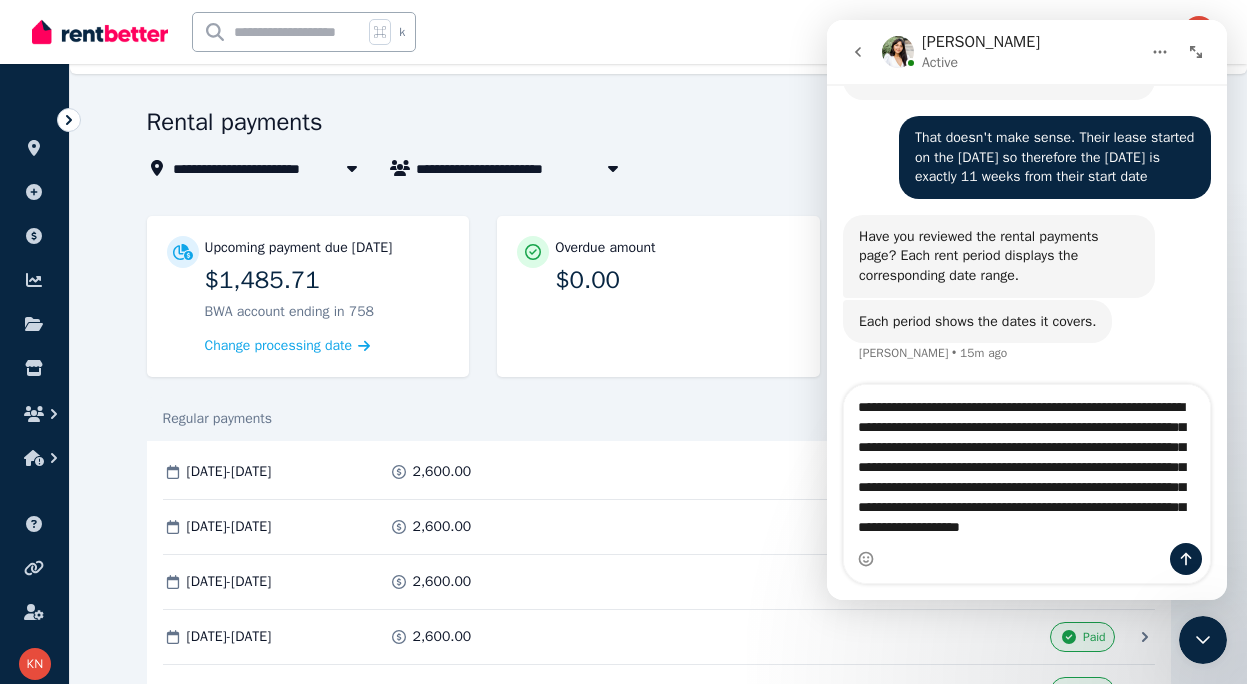 click on "**********" at bounding box center (1027, 464) 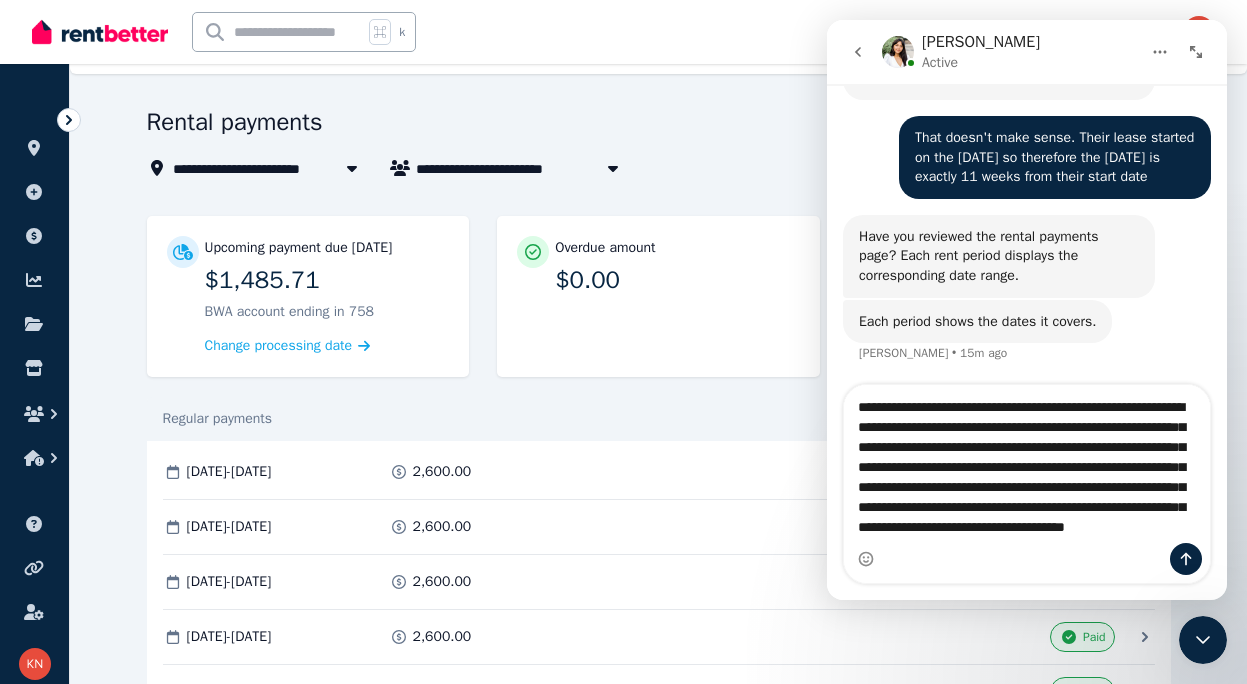 click on "**********" at bounding box center (1027, 464) 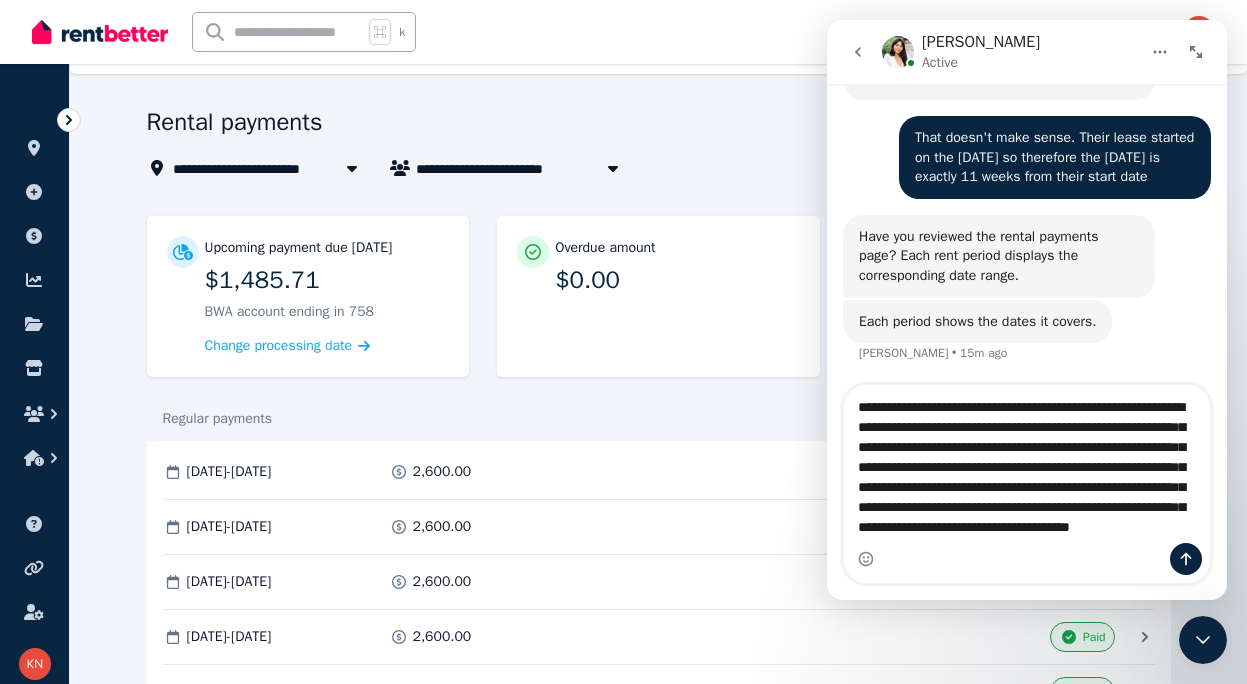scroll, scrollTop: 32, scrollLeft: 0, axis: vertical 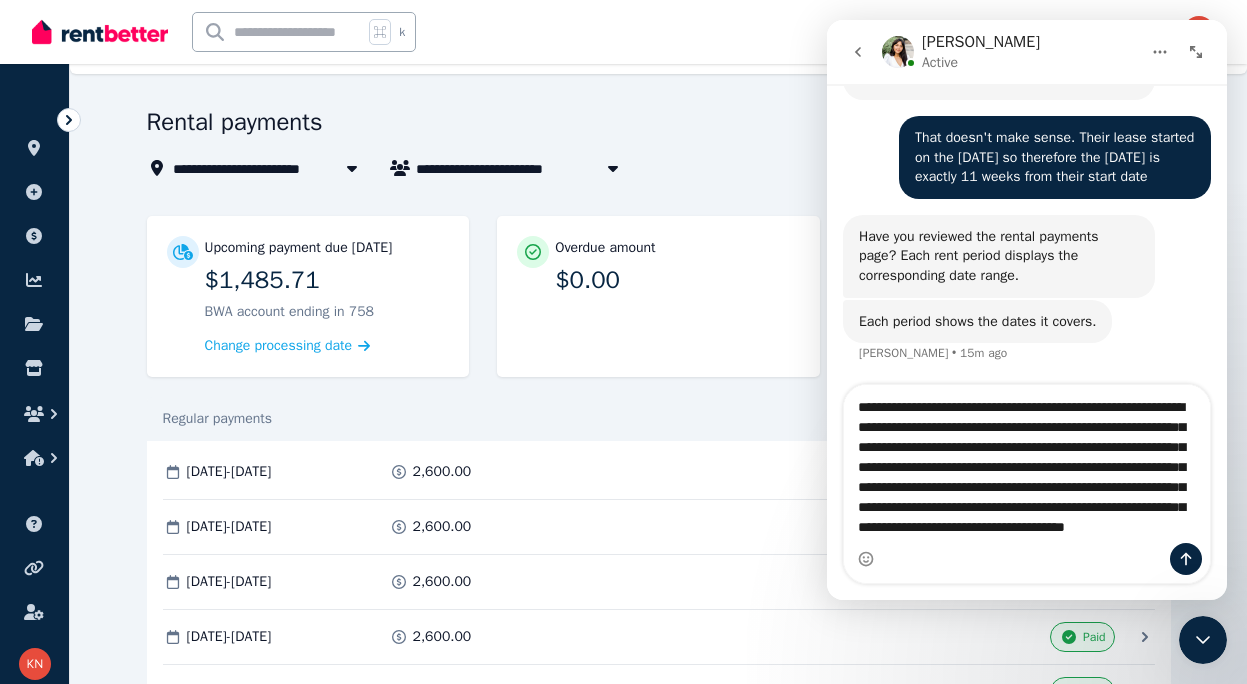 click at bounding box center (1027, 559) 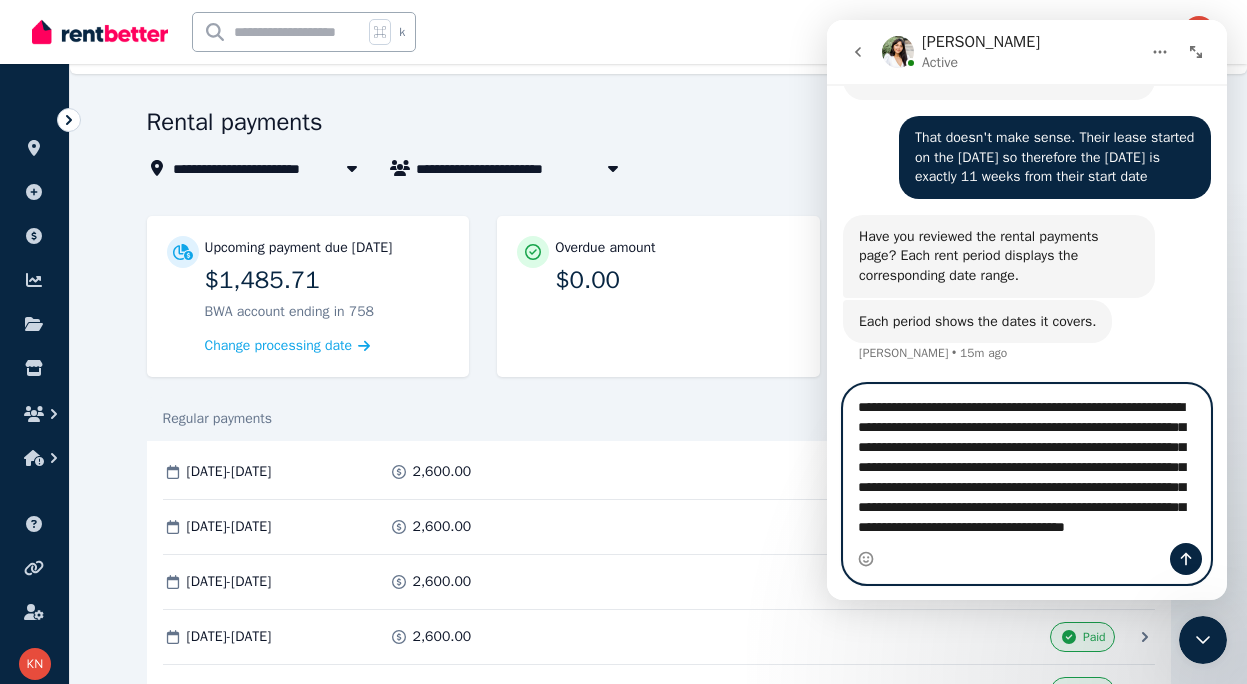 click on "**********" at bounding box center (1027, 464) 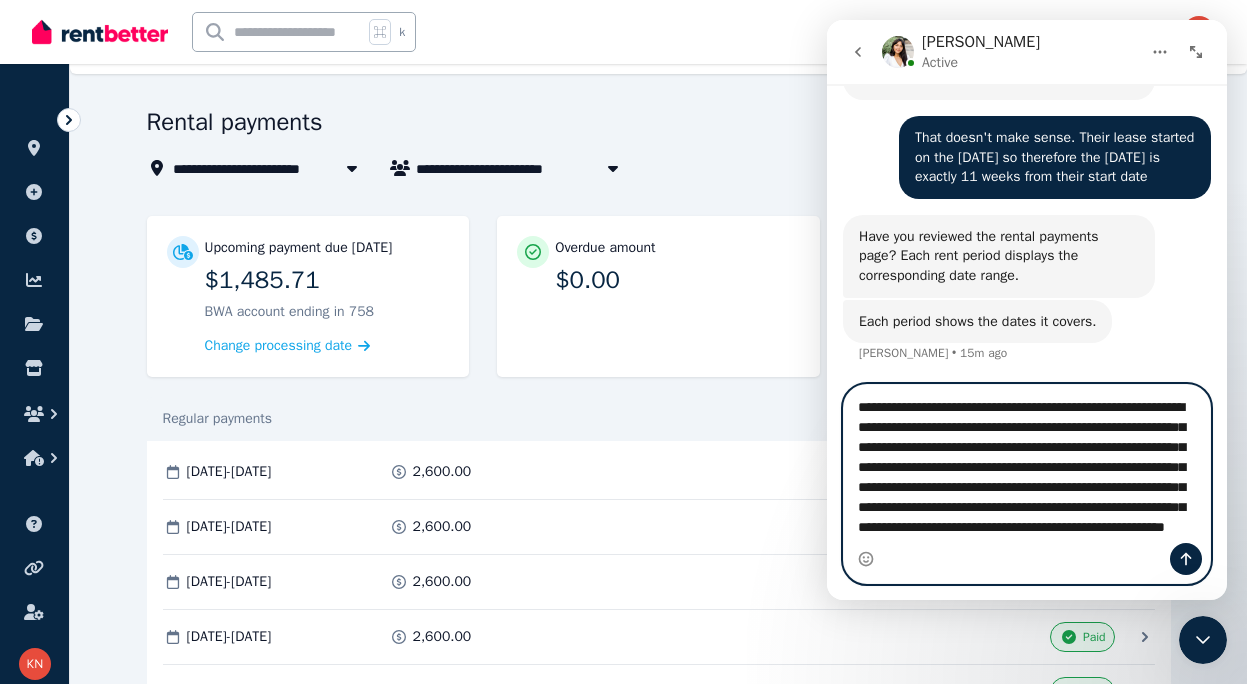 type on "**********" 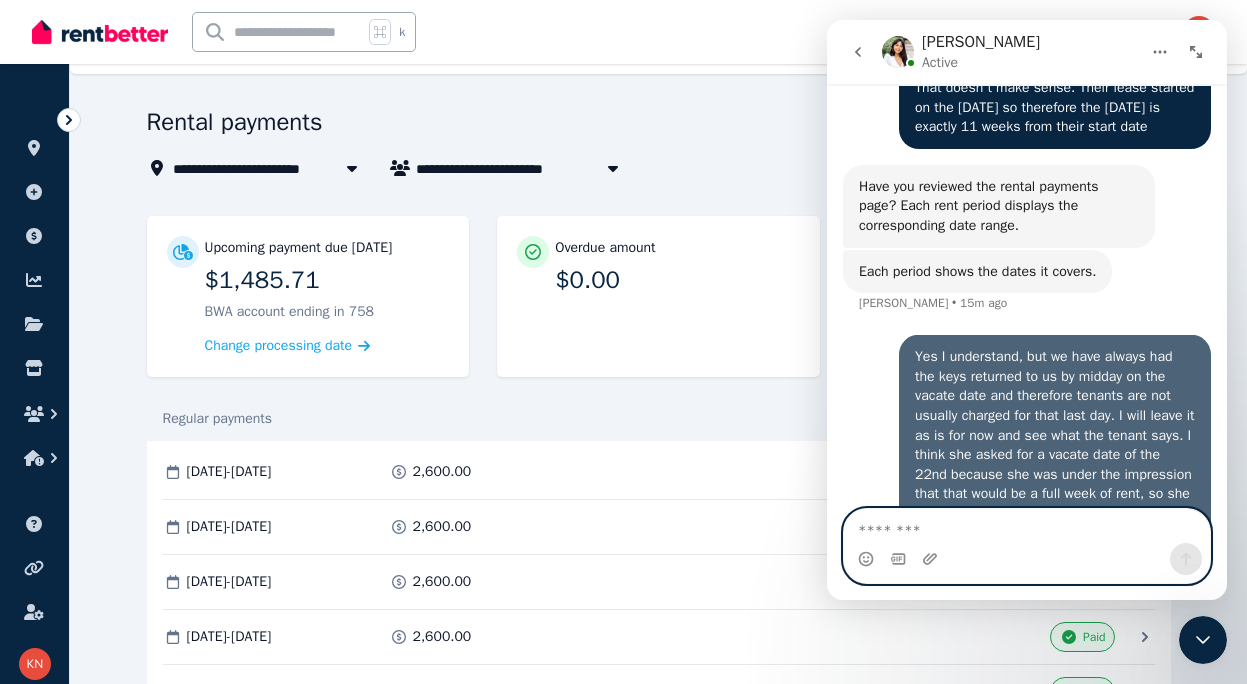 scroll, scrollTop: 0, scrollLeft: 0, axis: both 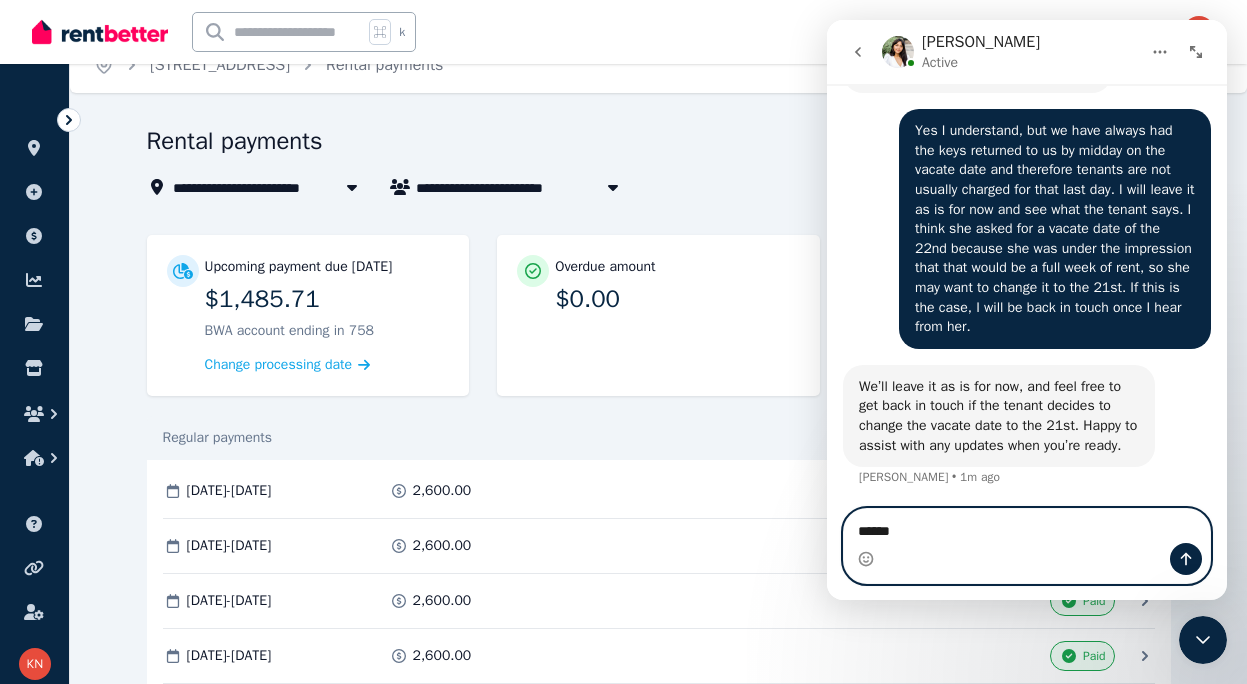 type on "******" 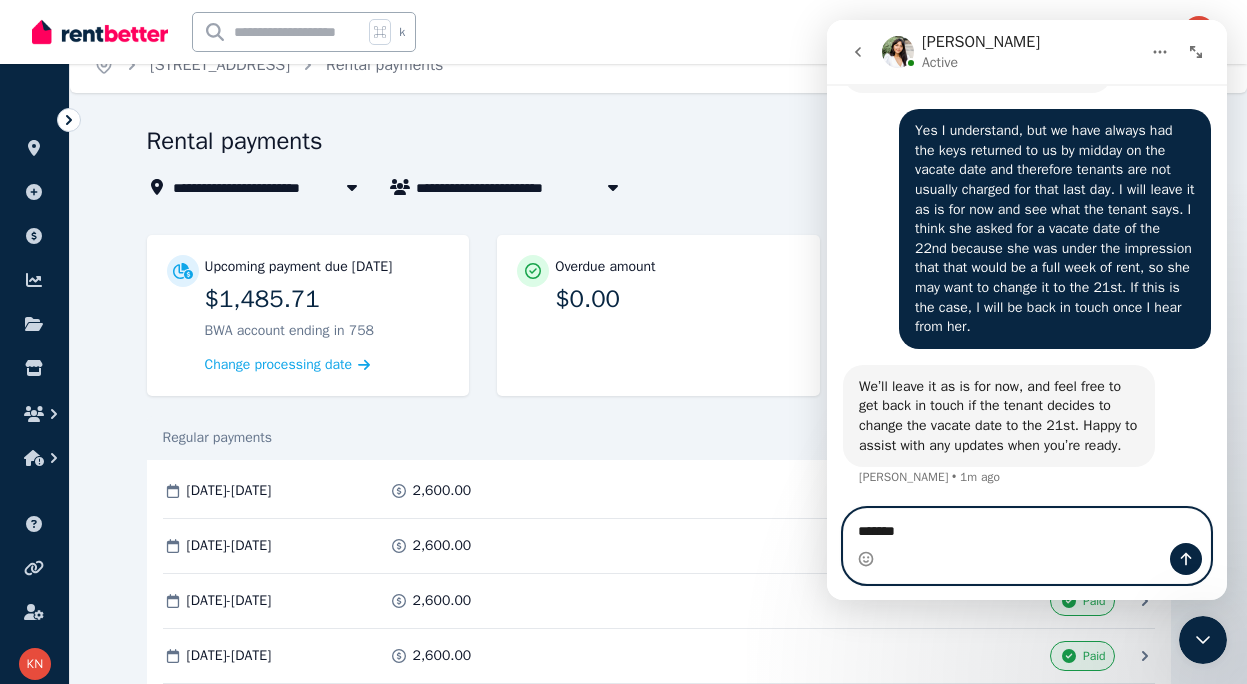 type 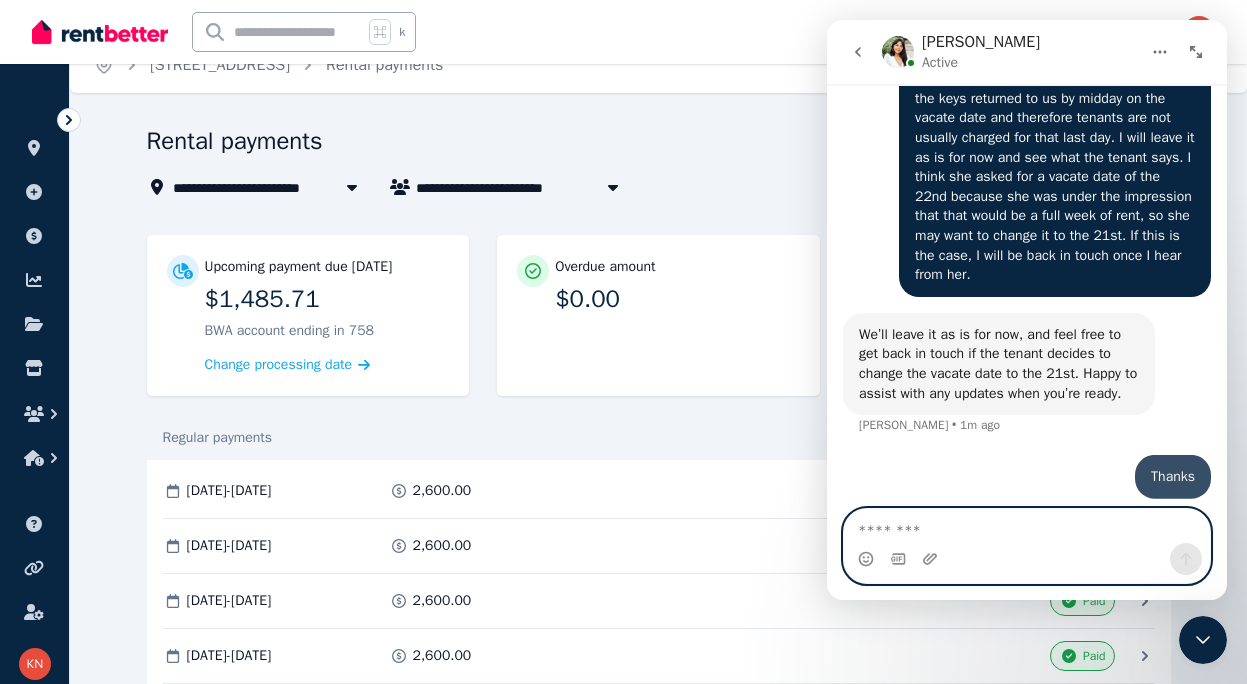 scroll, scrollTop: 0, scrollLeft: 0, axis: both 